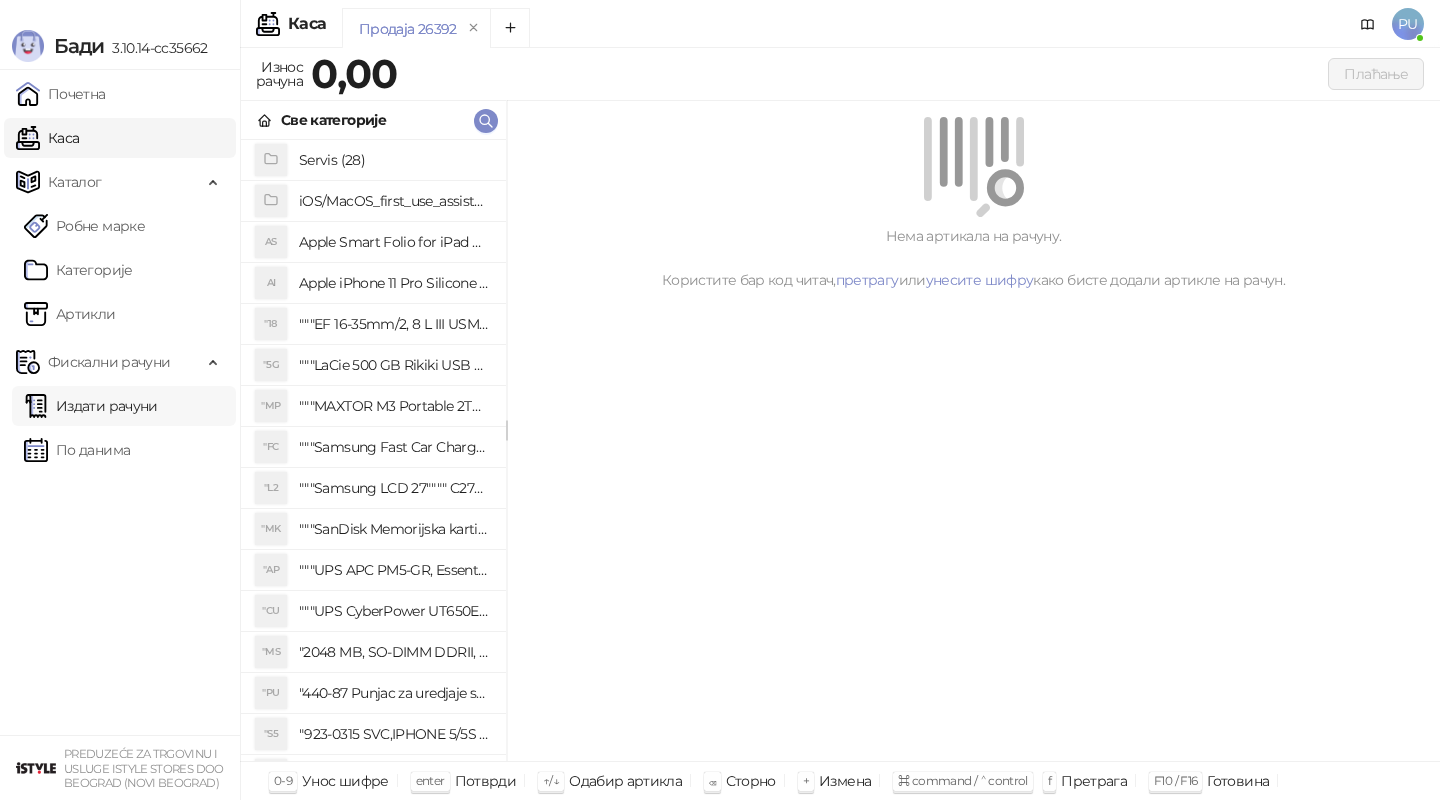 scroll, scrollTop: 0, scrollLeft: 0, axis: both 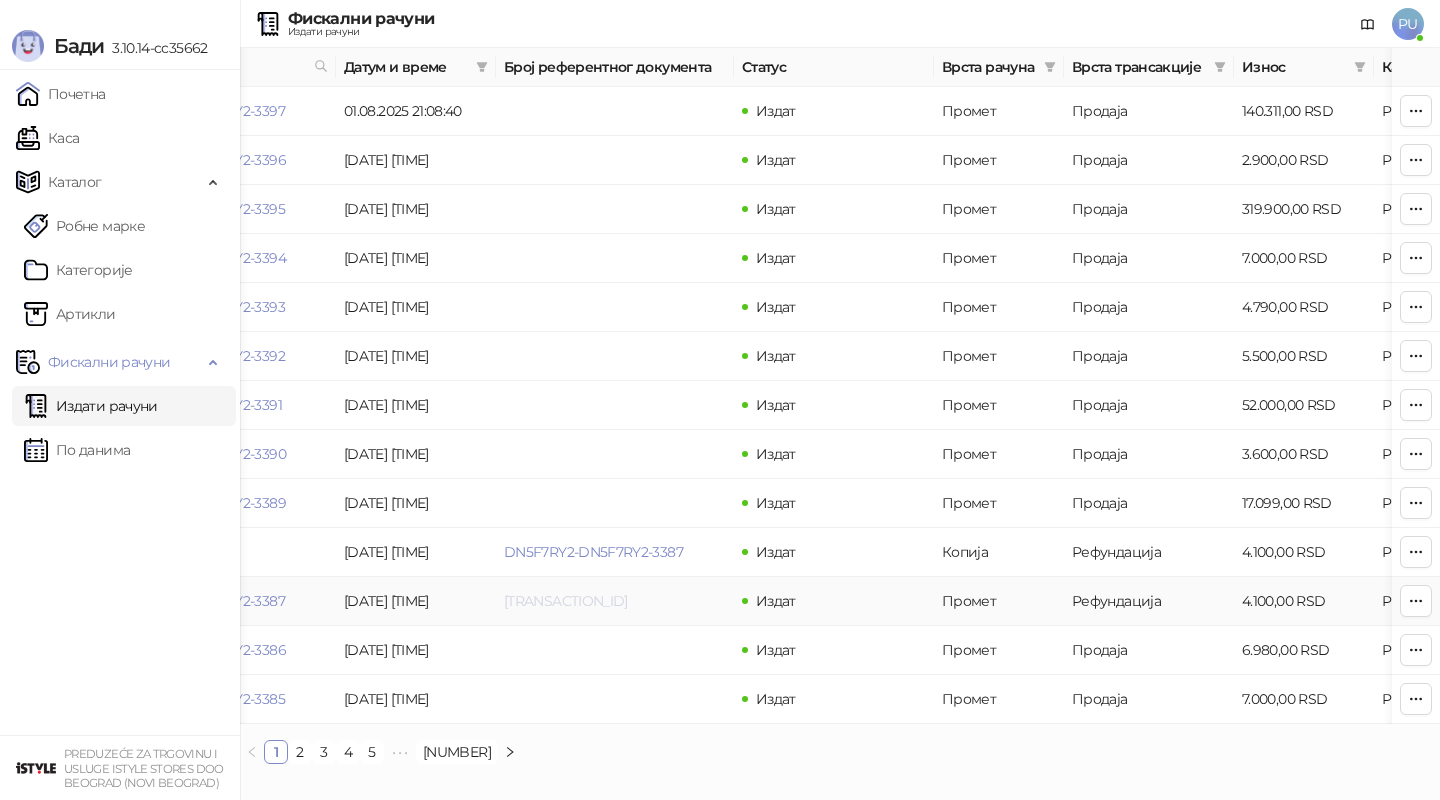 drag, startPoint x: 696, startPoint y: 605, endPoint x: 507, endPoint y: 605, distance: 189 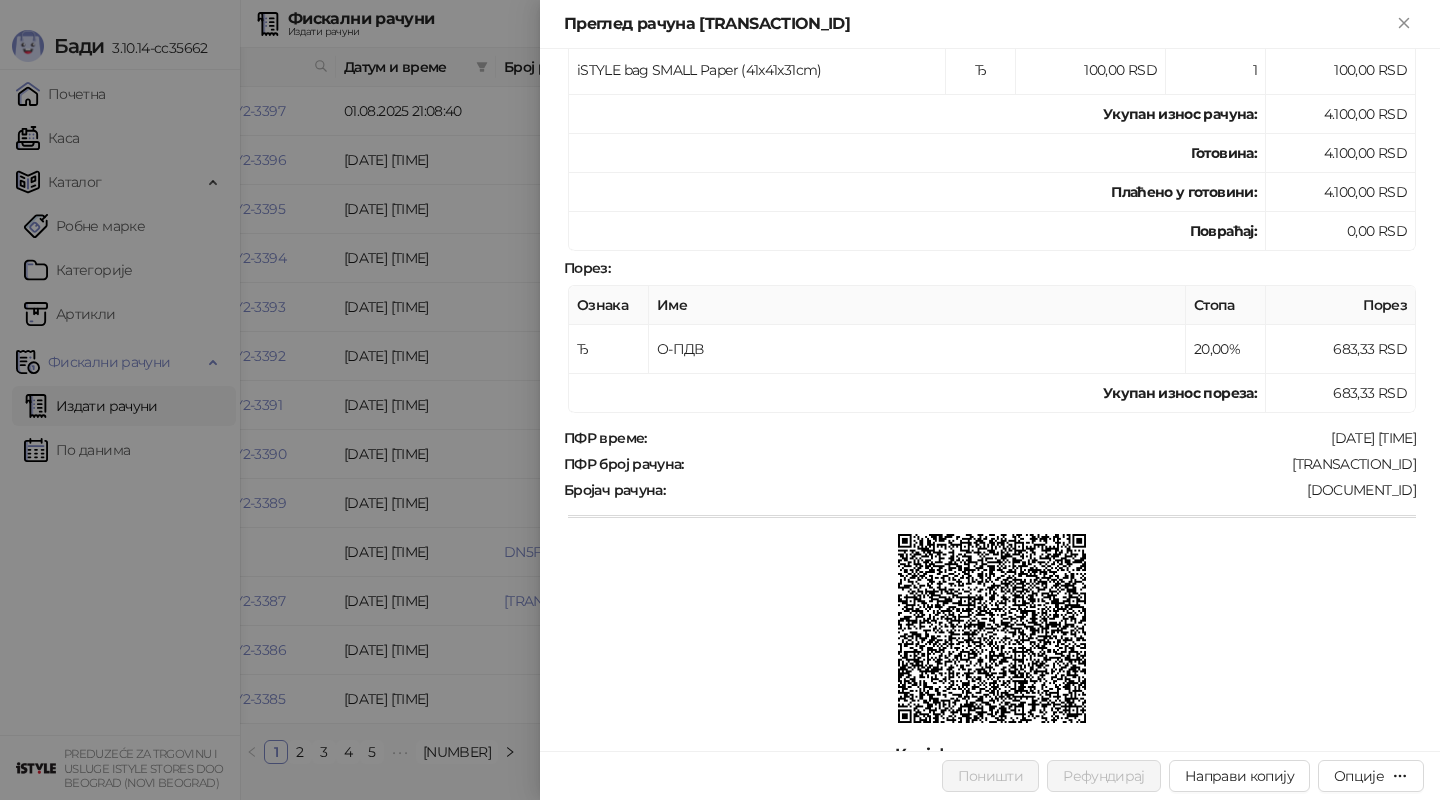 scroll, scrollTop: 448, scrollLeft: 0, axis: vertical 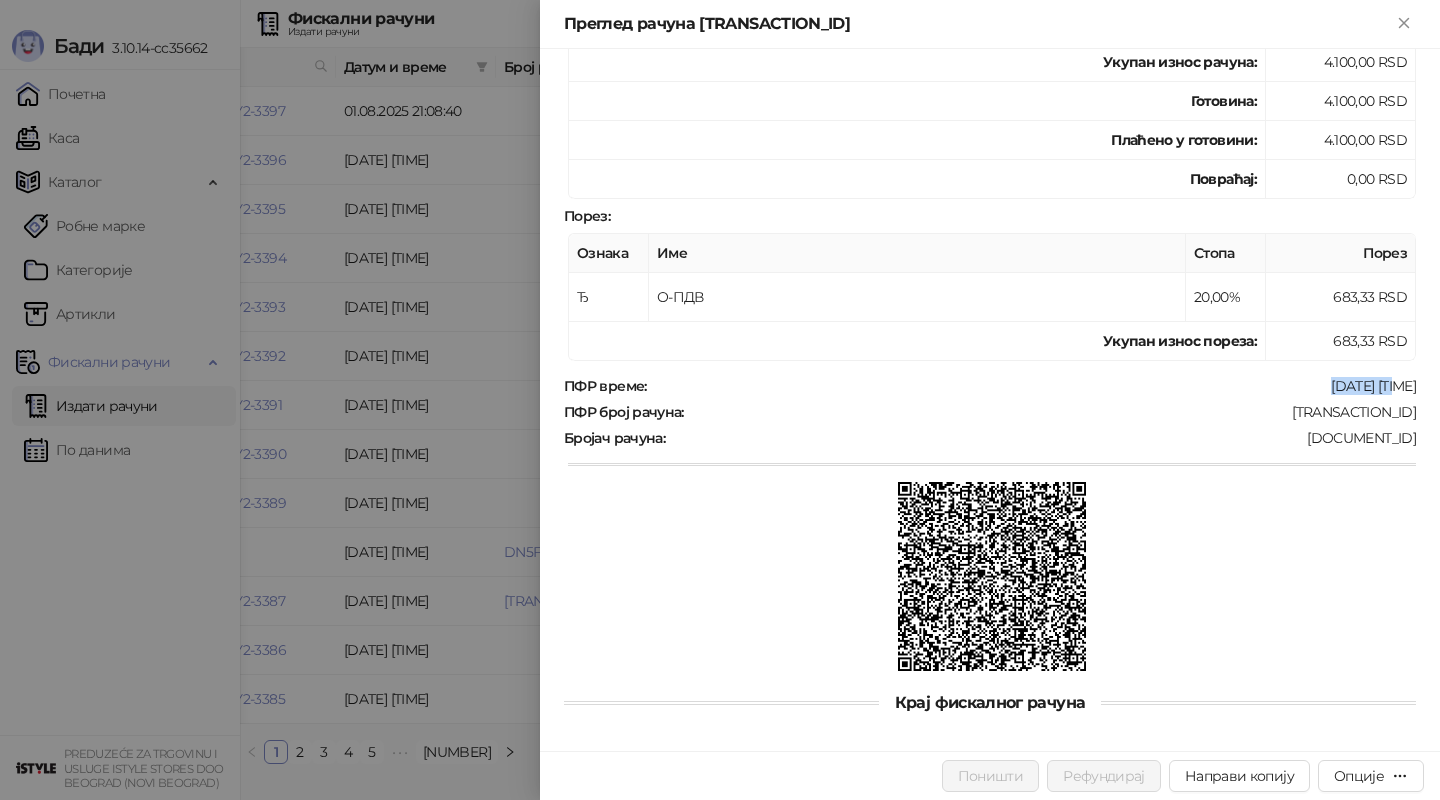 drag, startPoint x: 1294, startPoint y: 374, endPoint x: 1362, endPoint y: 379, distance: 68.18358 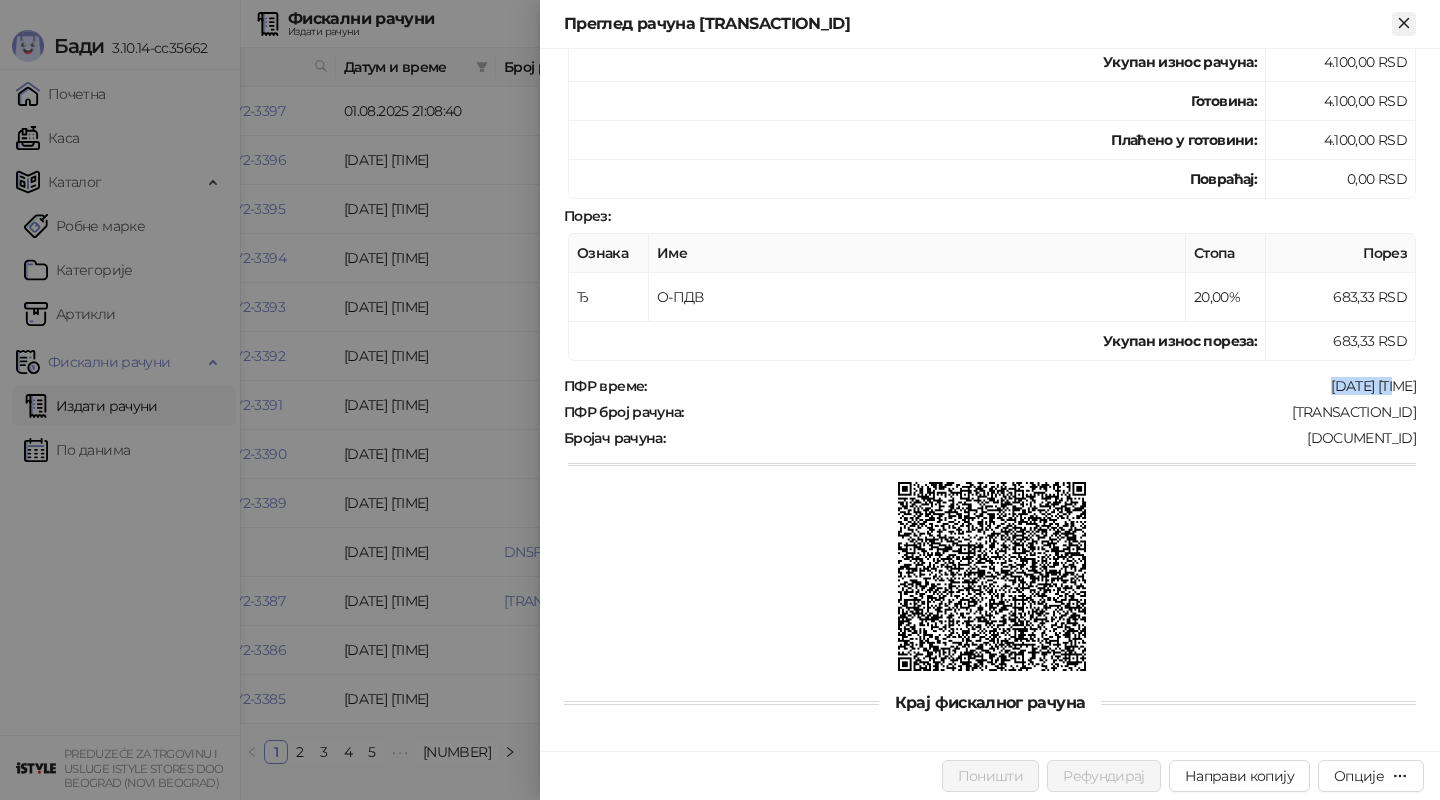 click 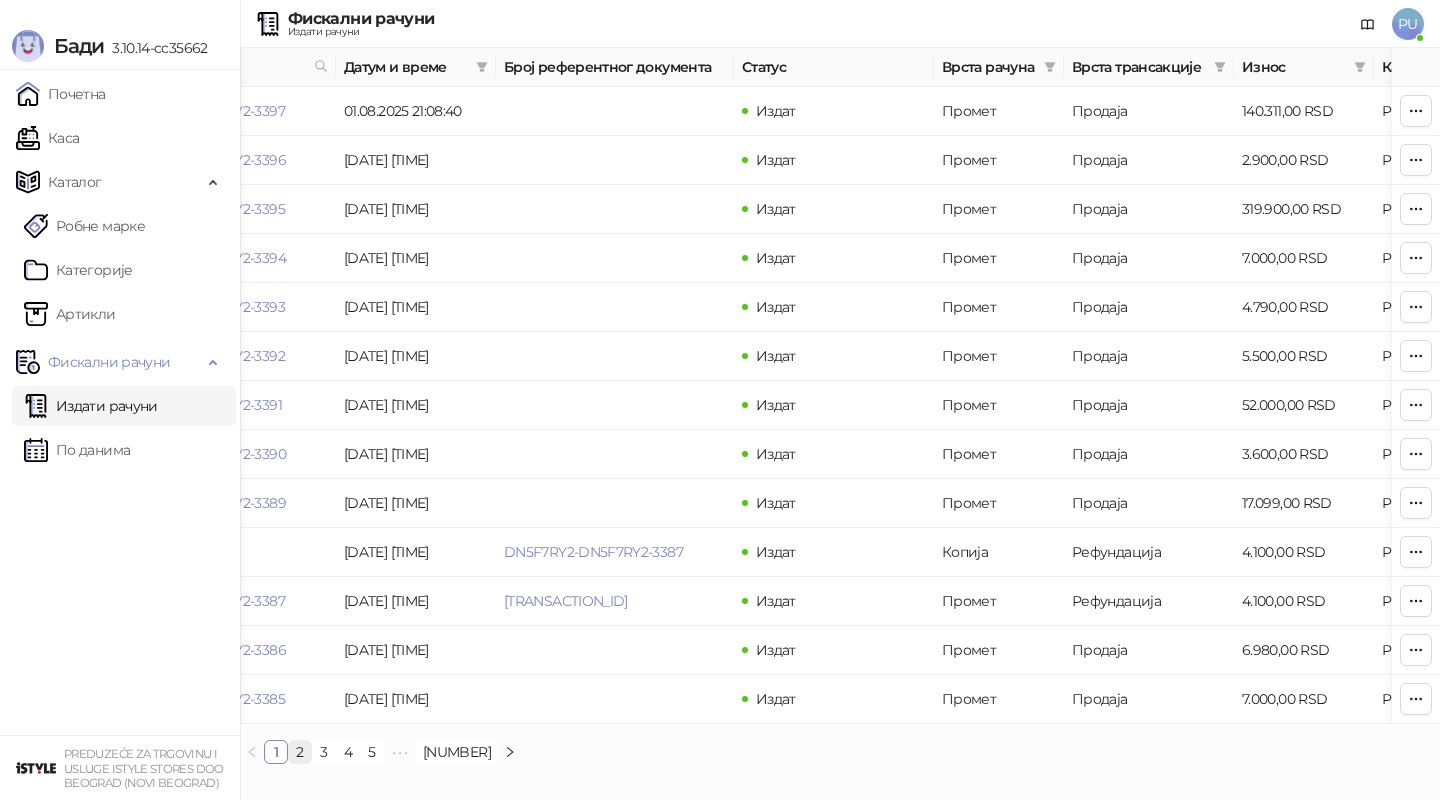 click on "2" at bounding box center (300, 752) 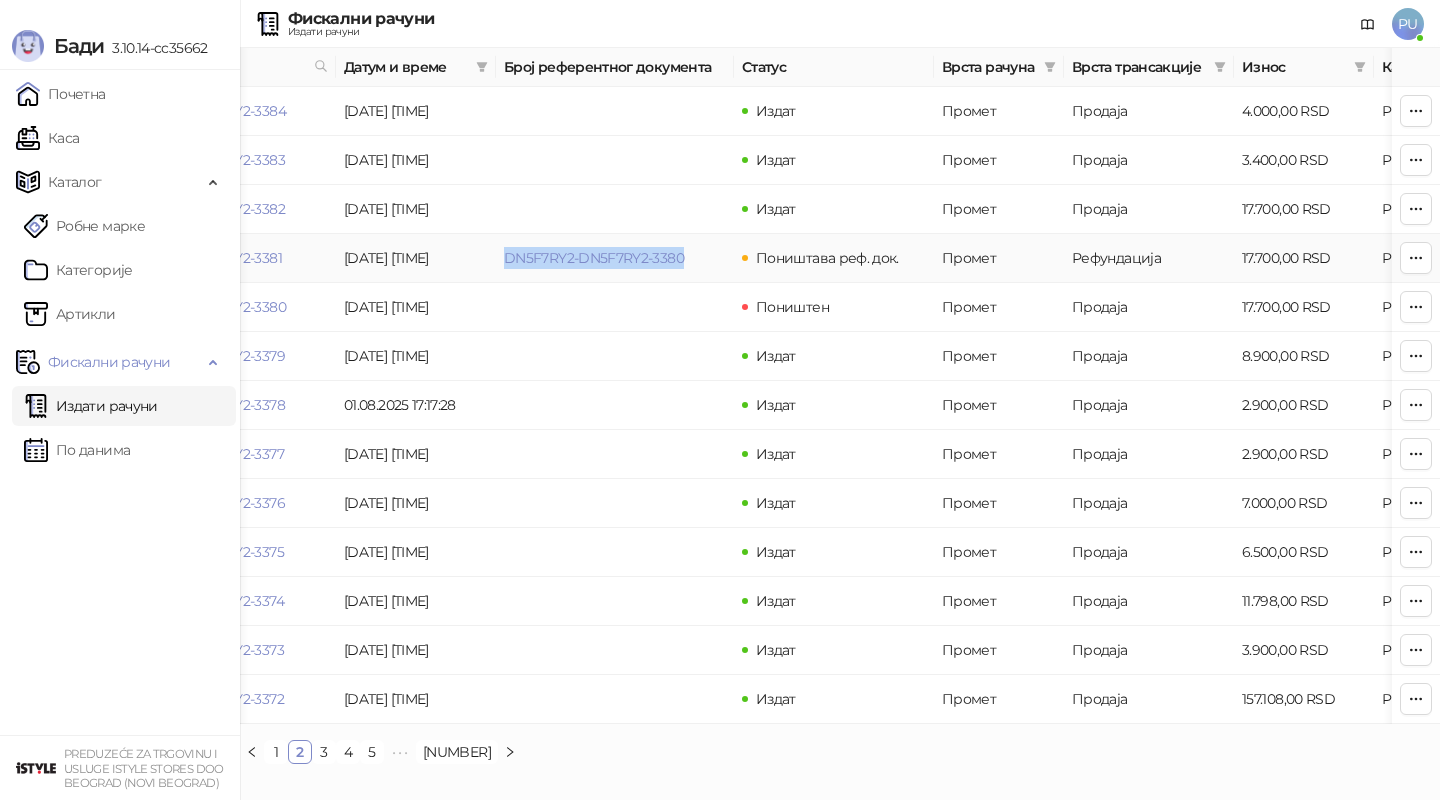 drag, startPoint x: 696, startPoint y: 261, endPoint x: 501, endPoint y: 262, distance: 195.00256 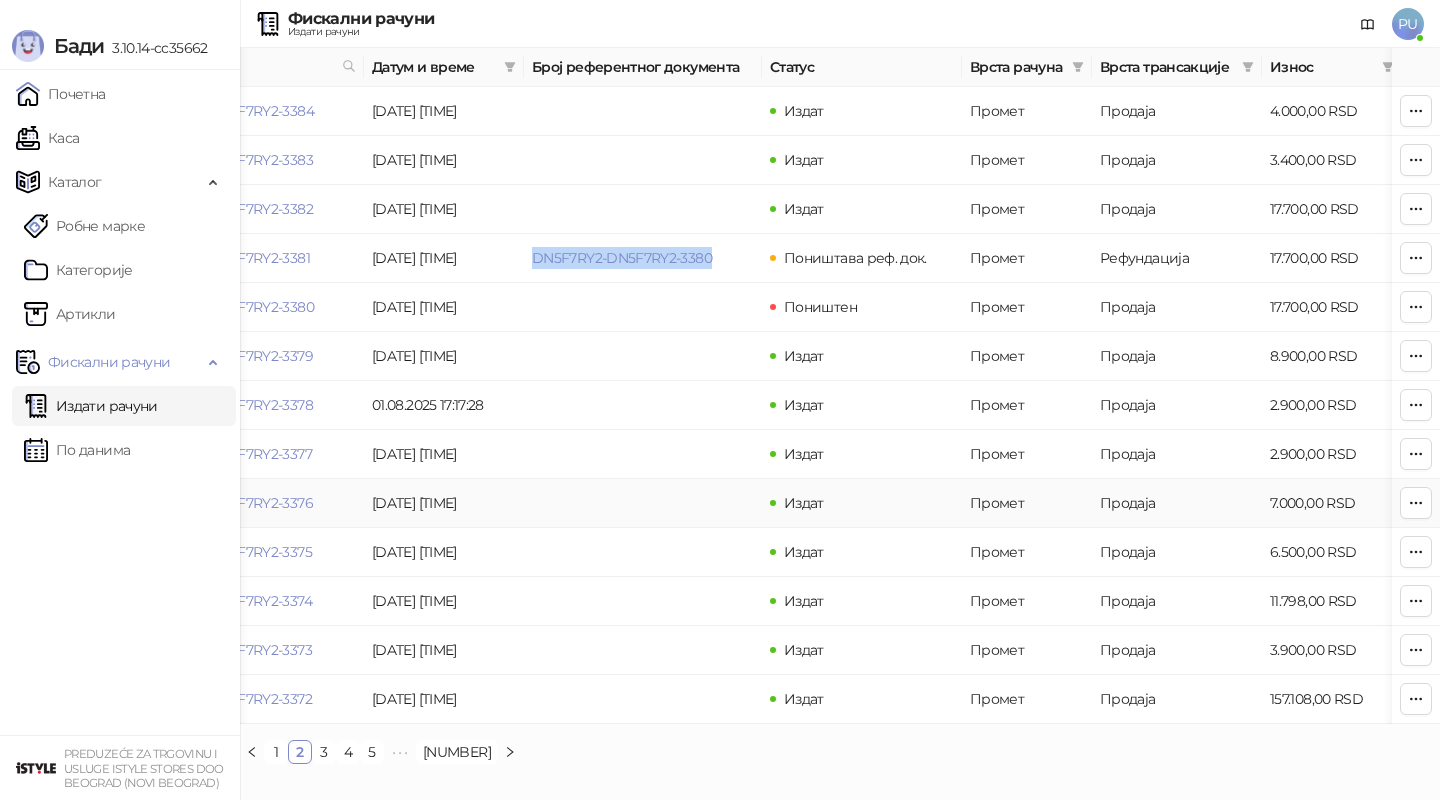 scroll, scrollTop: 0, scrollLeft: 77, axis: horizontal 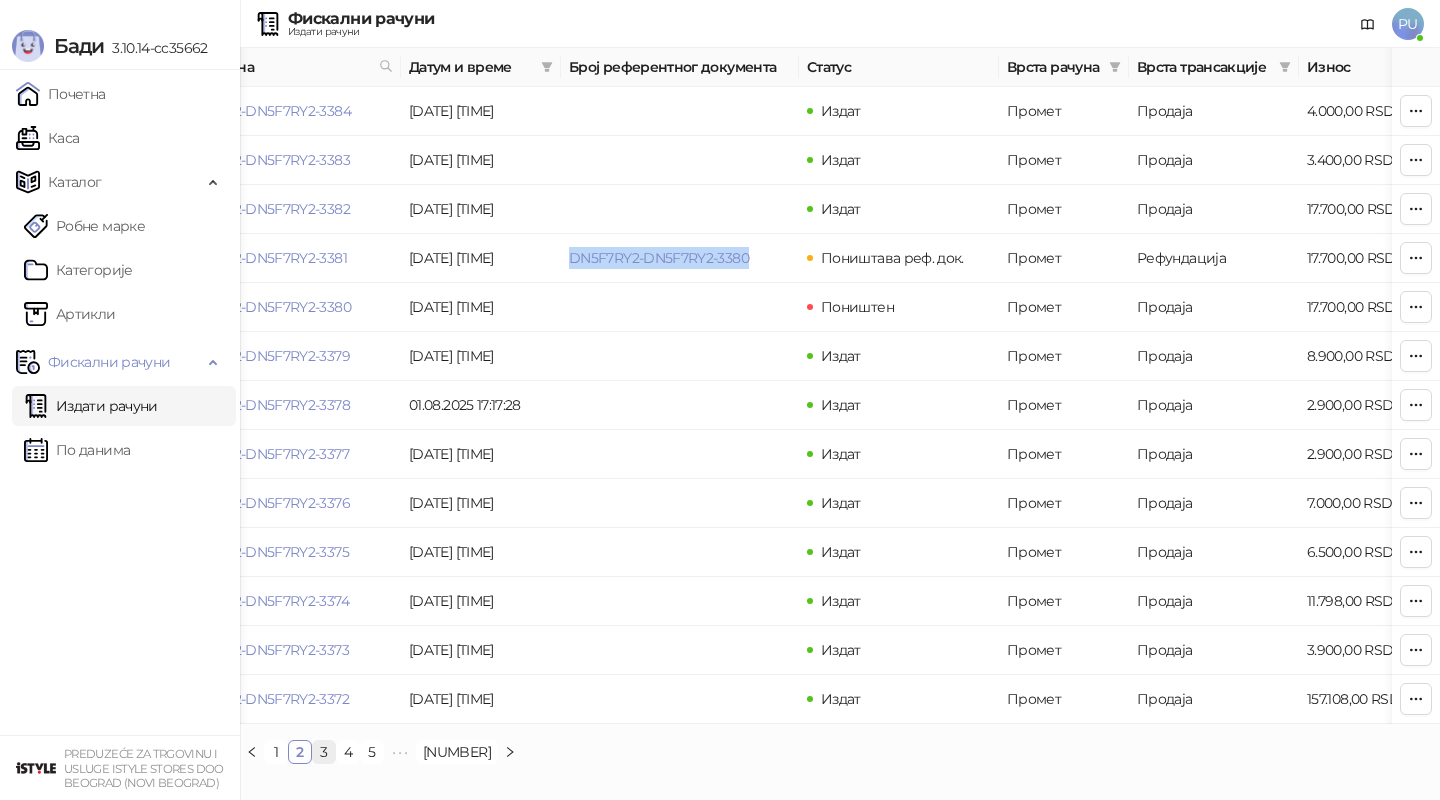 click on "3" at bounding box center (324, 752) 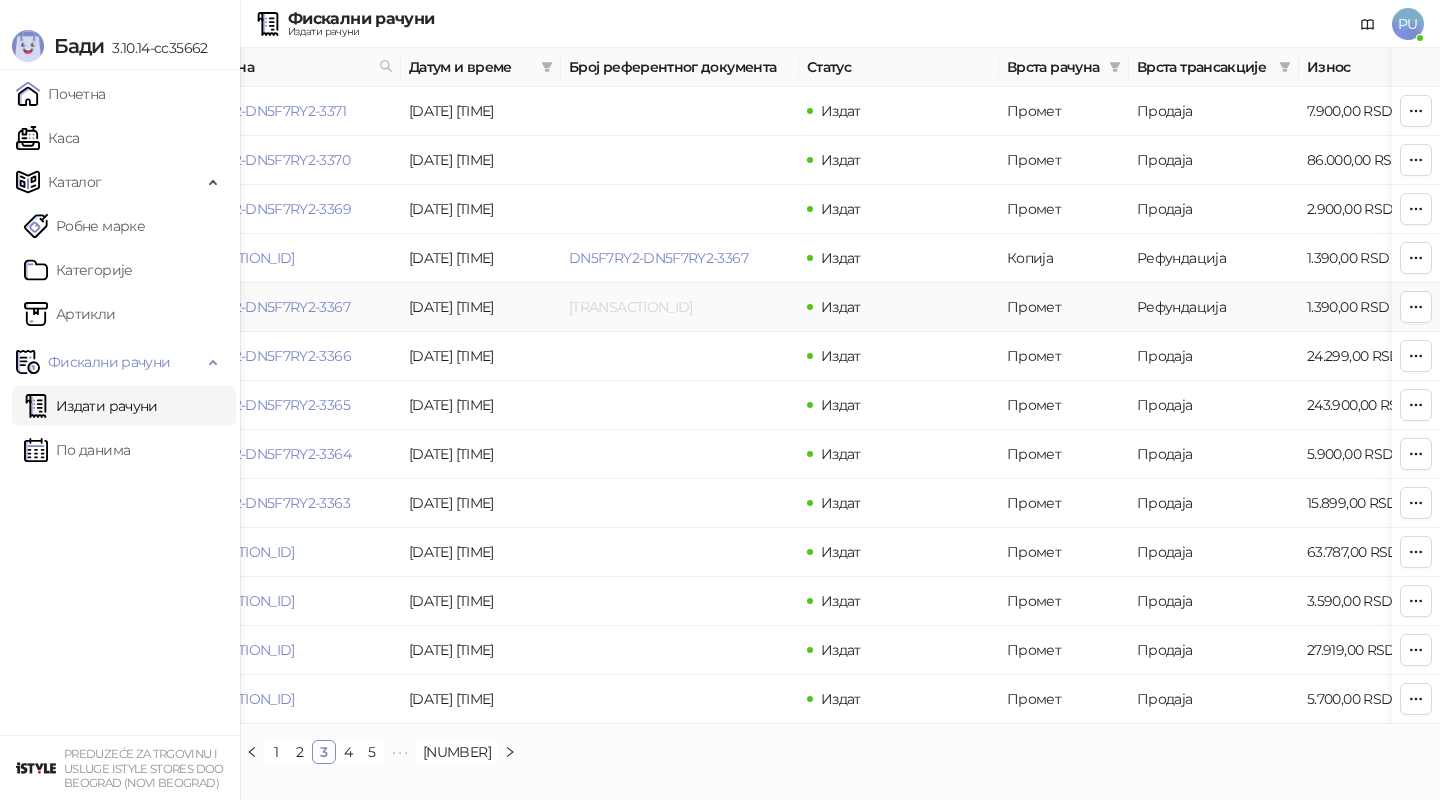 click on "[TRANSACTION_ID]" at bounding box center (631, 307) 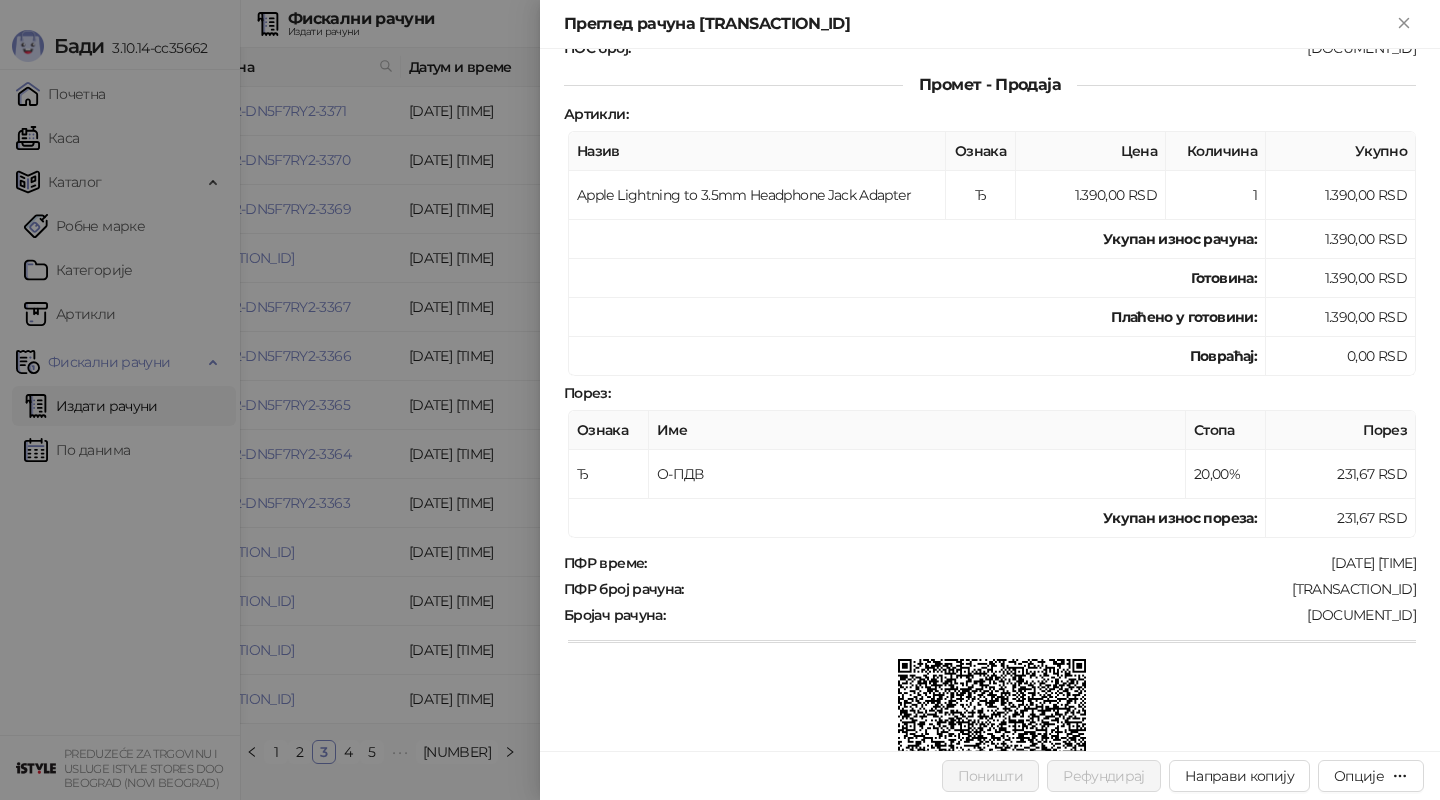 scroll, scrollTop: 399, scrollLeft: 0, axis: vertical 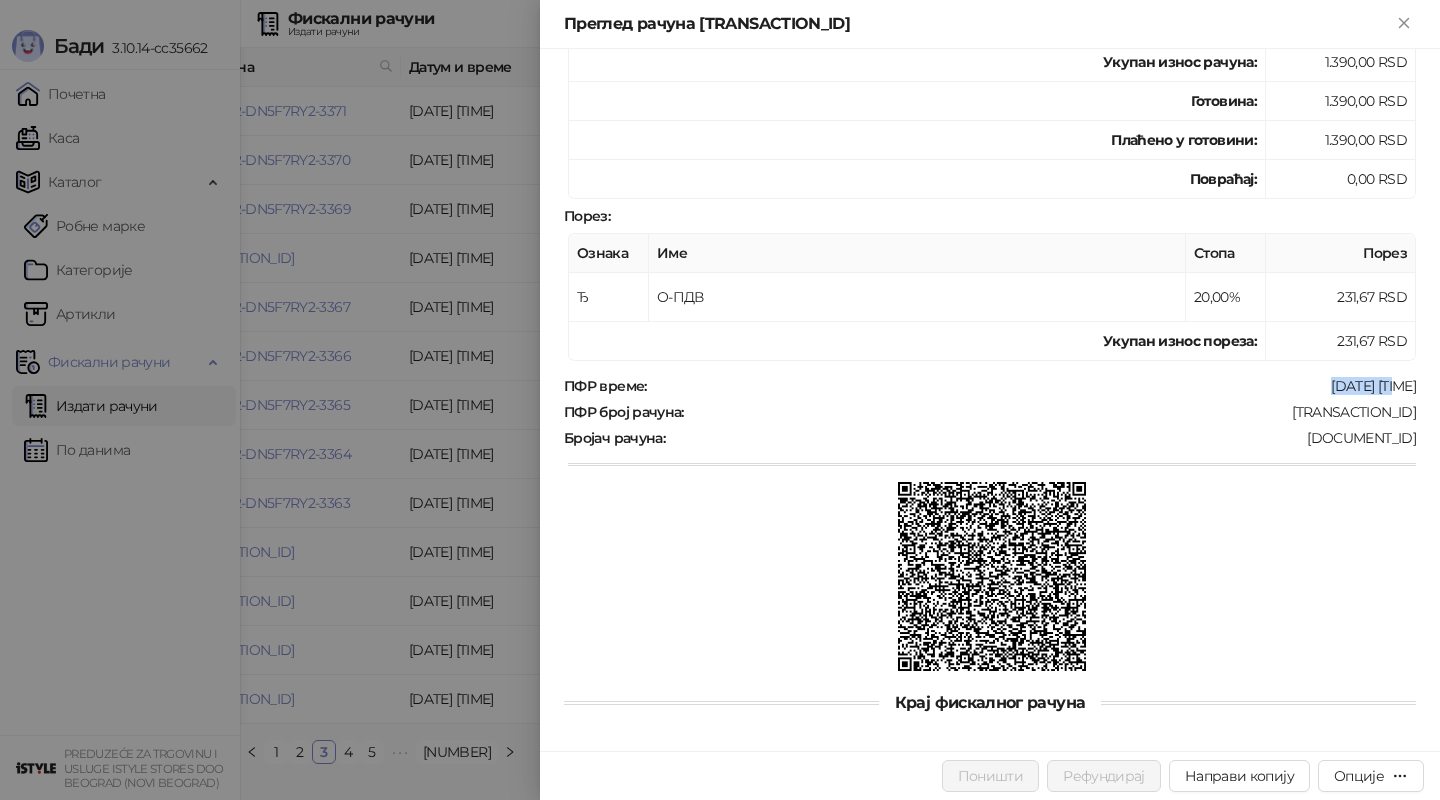 drag, startPoint x: 1314, startPoint y: 375, endPoint x: 1373, endPoint y: 380, distance: 59.211487 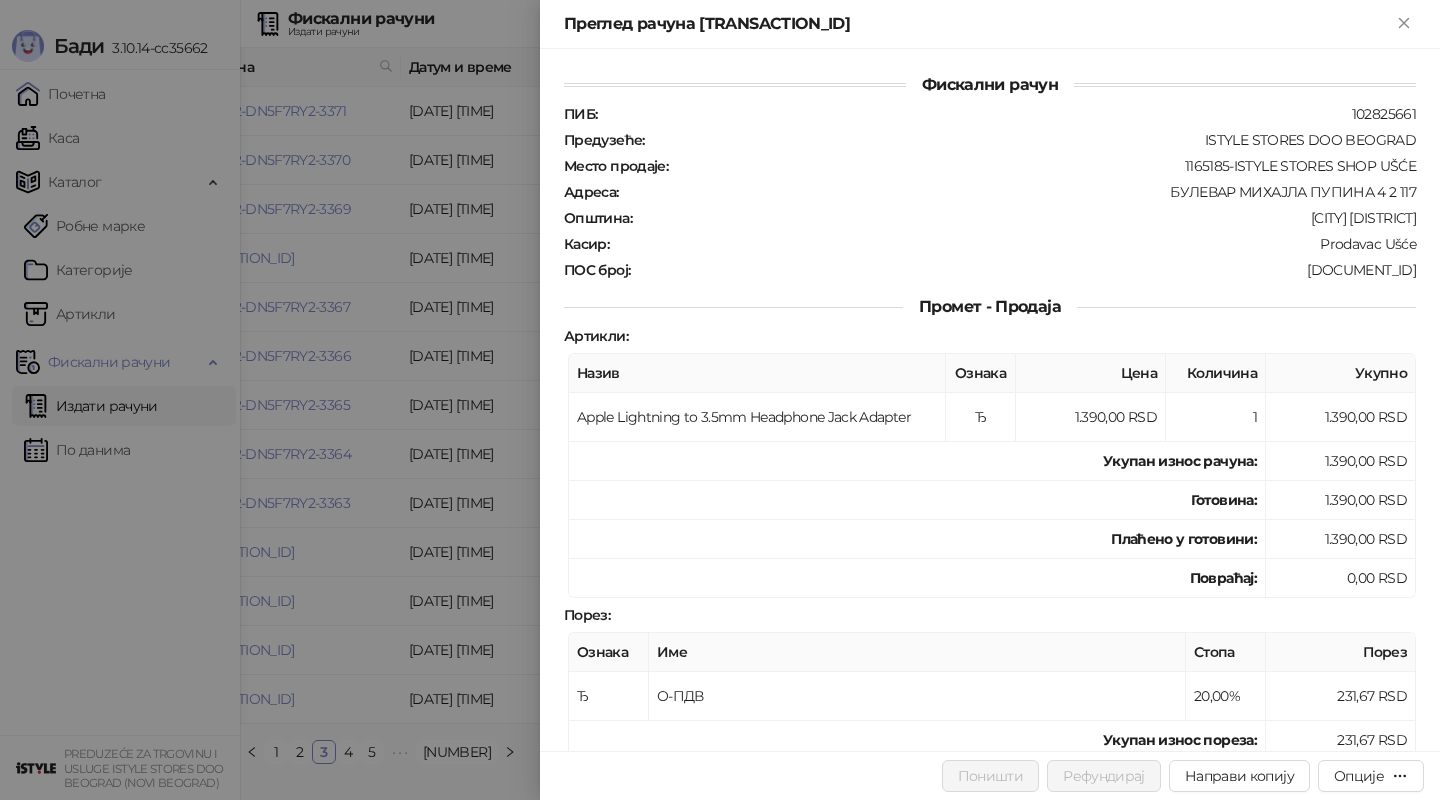 click at bounding box center [720, 400] 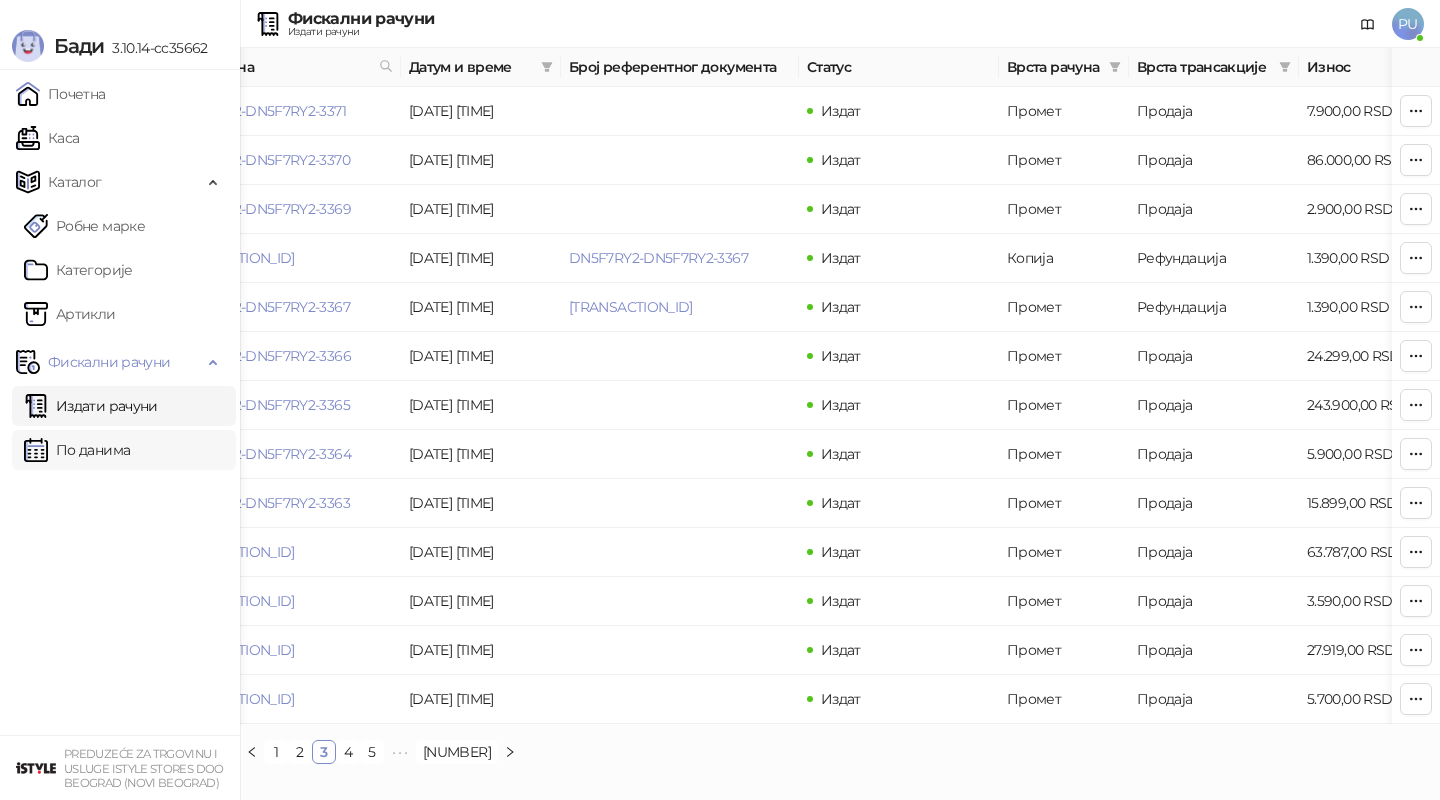 click on "По данима" at bounding box center (77, 450) 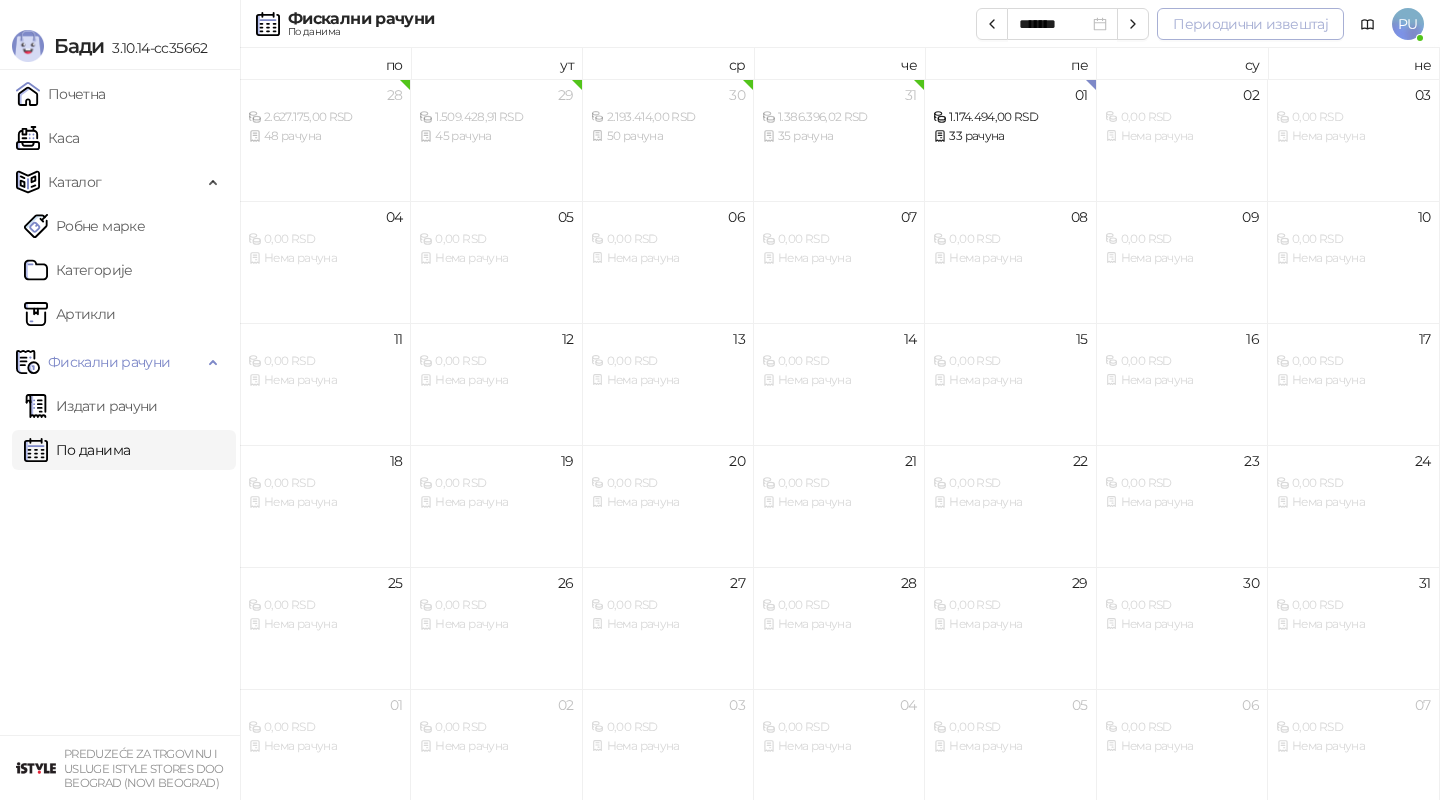 click on "Периодични извештај" at bounding box center [1250, 24] 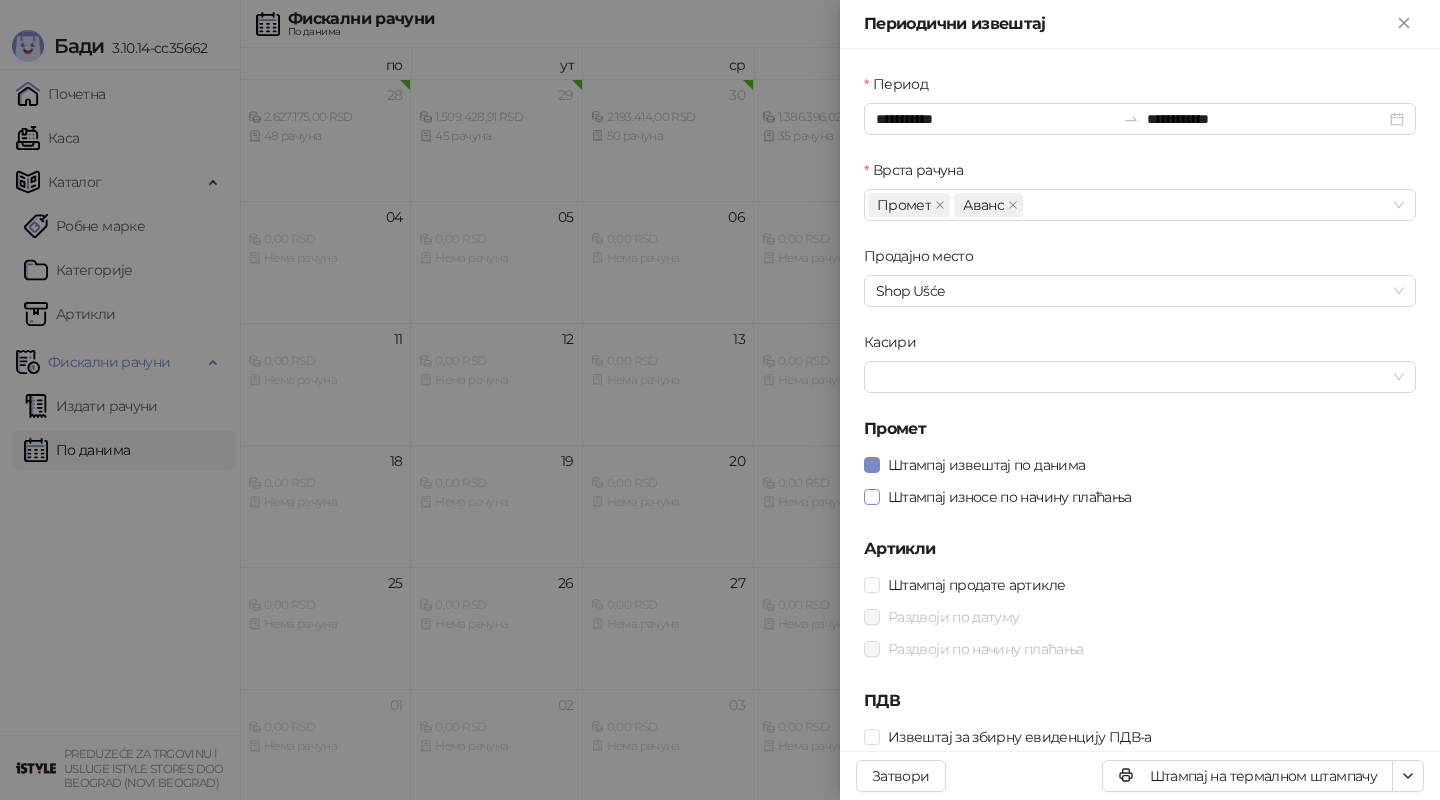 click on "Штампај износе по начину плаћања" at bounding box center (1010, 497) 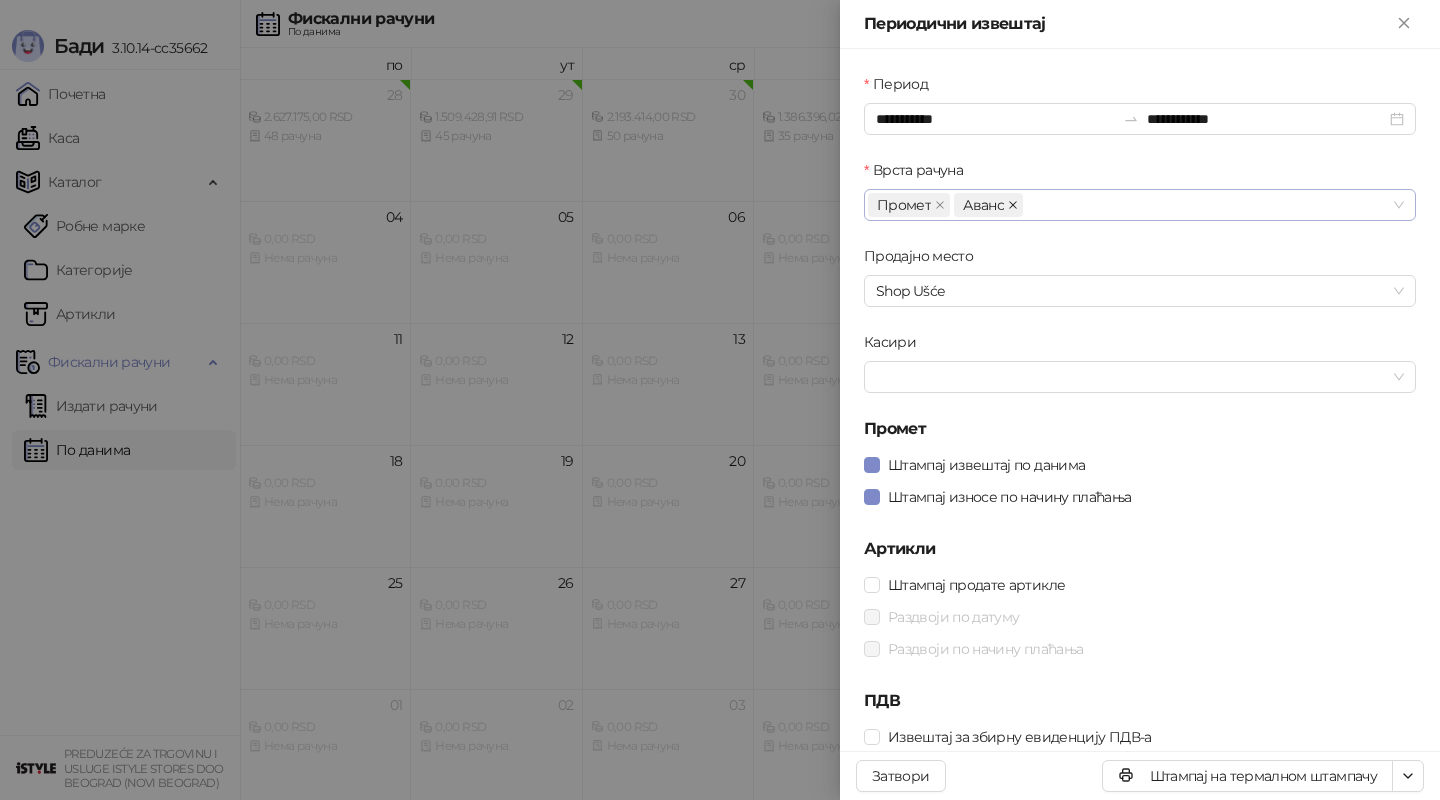 click 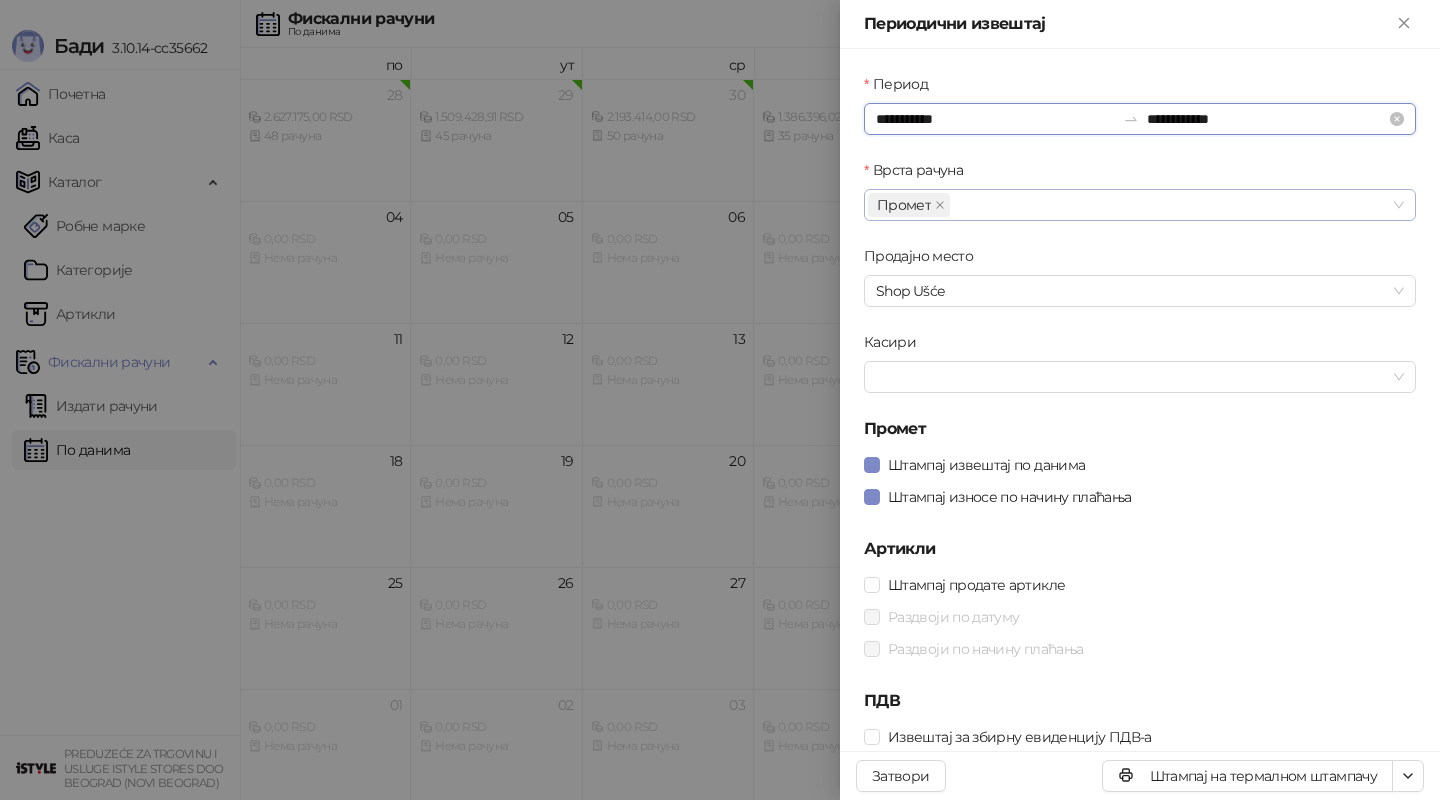 click on "**********" at bounding box center (995, 119) 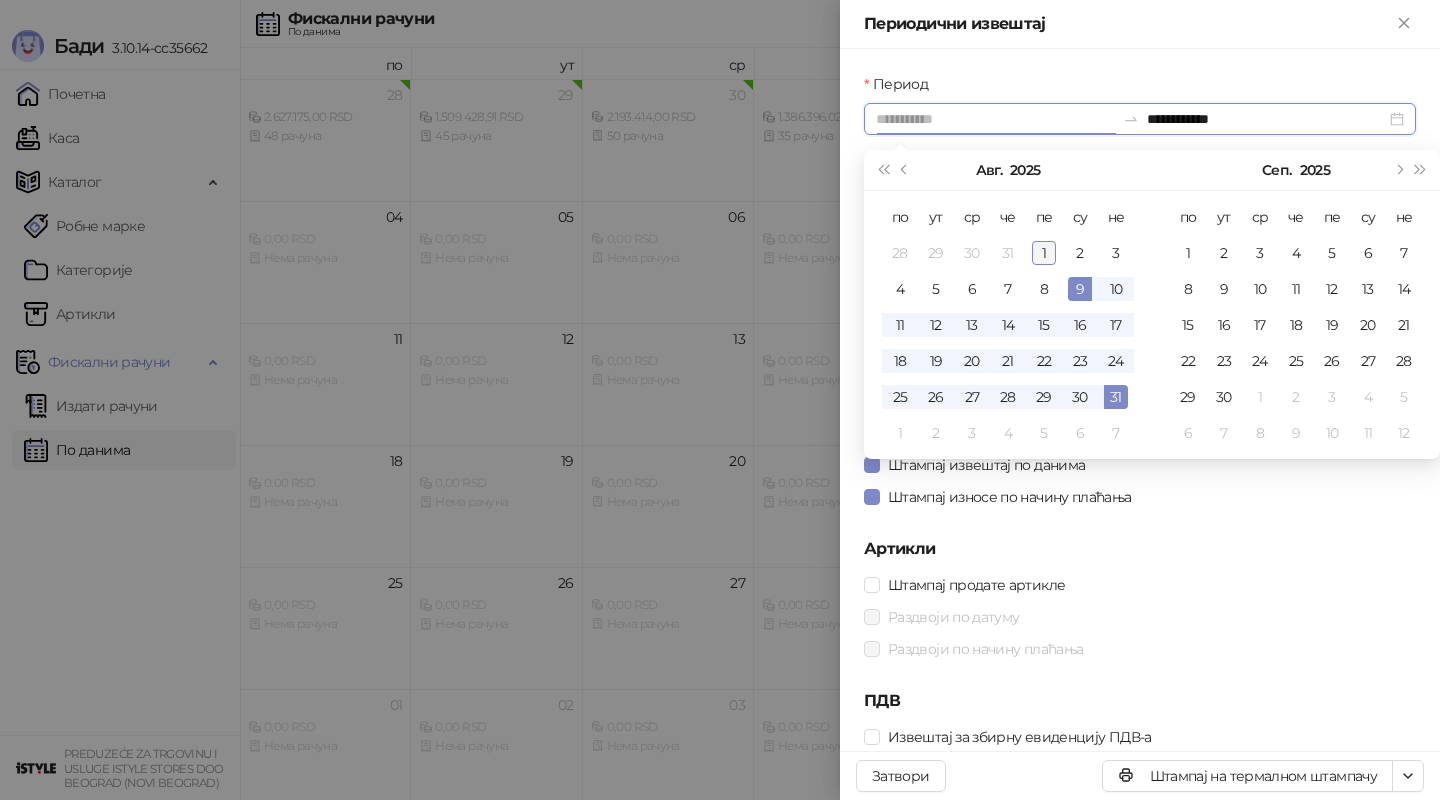 type on "**********" 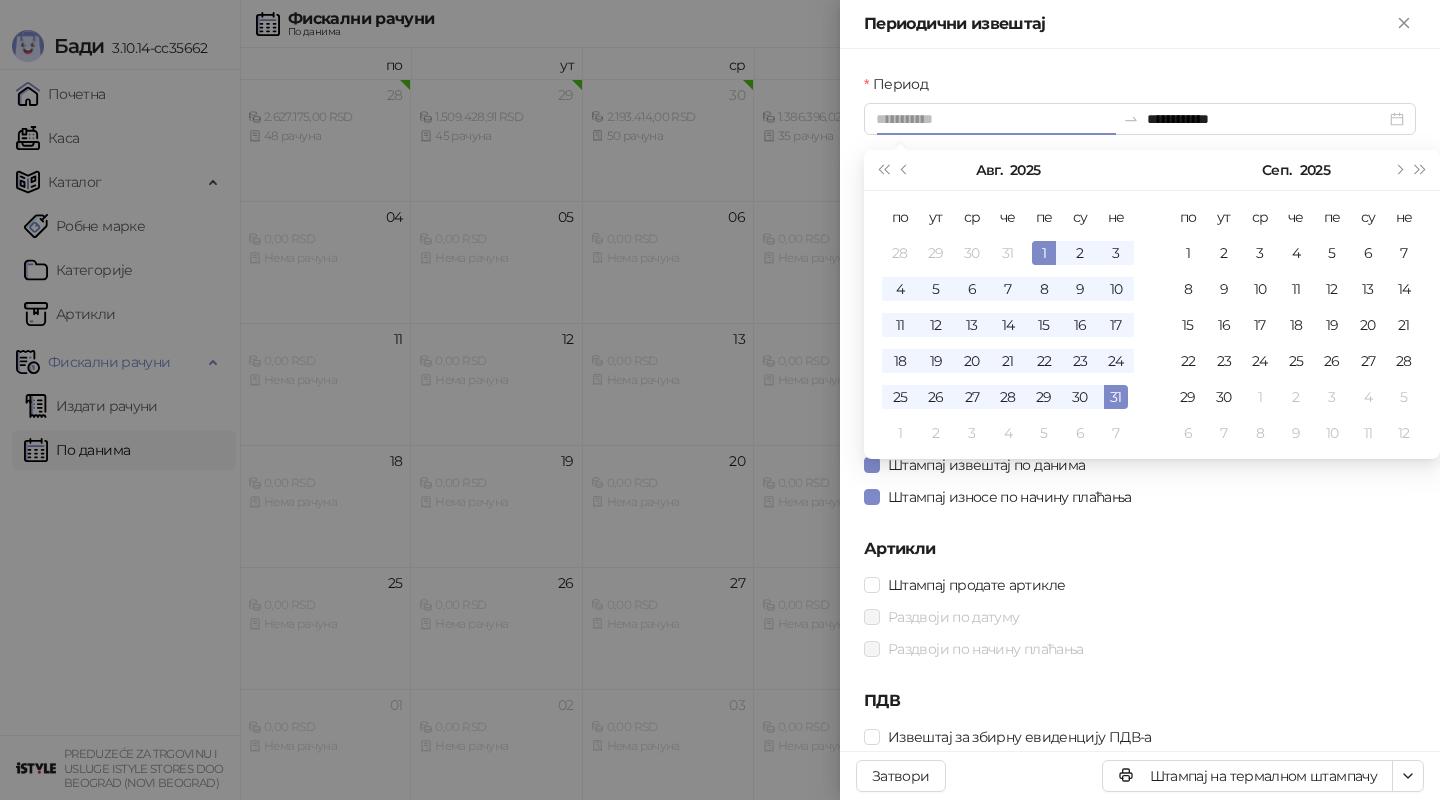 click on "1" at bounding box center (1044, 253) 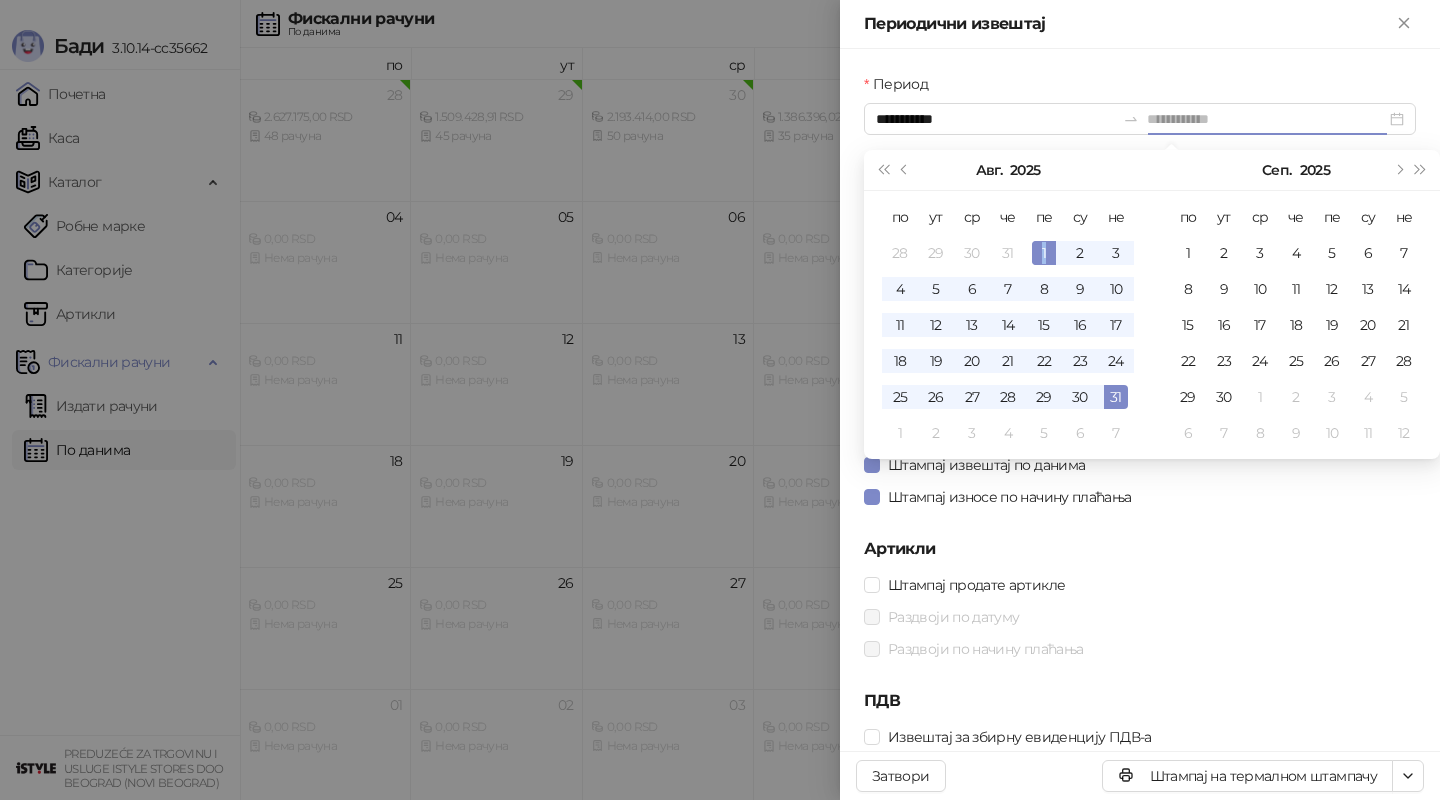 click on "1" at bounding box center (1044, 253) 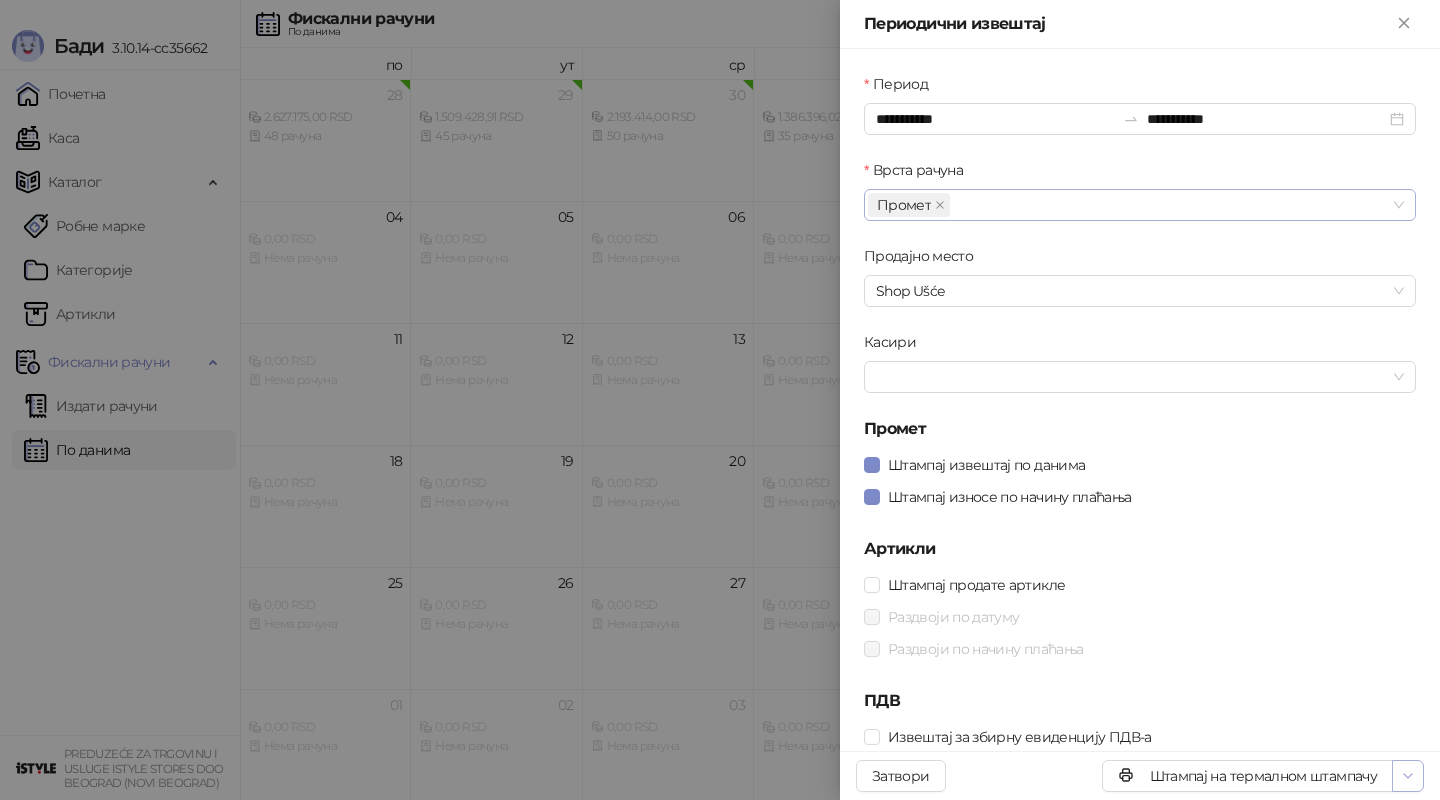 click 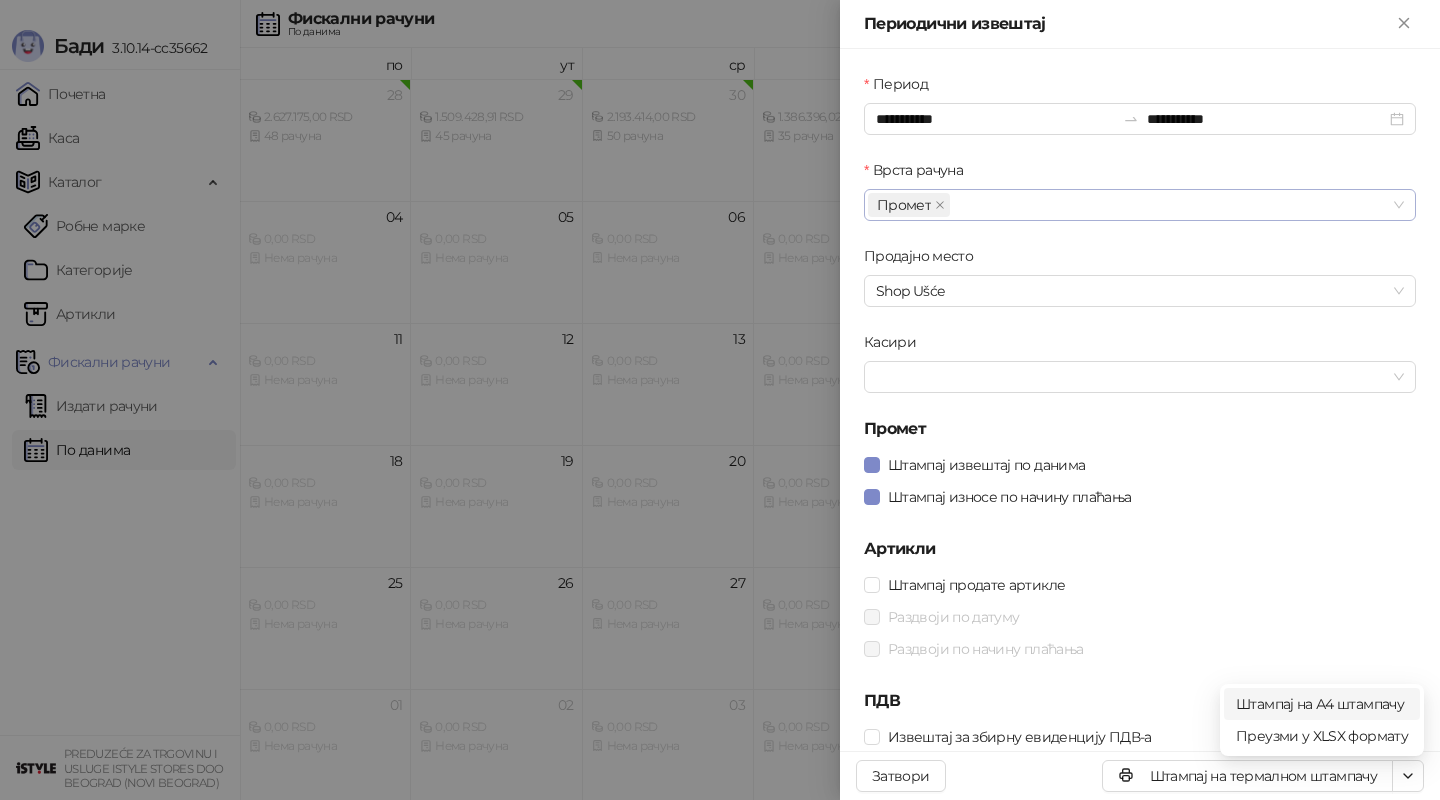 click on "Штампај на А4 штампачу" at bounding box center (1322, 704) 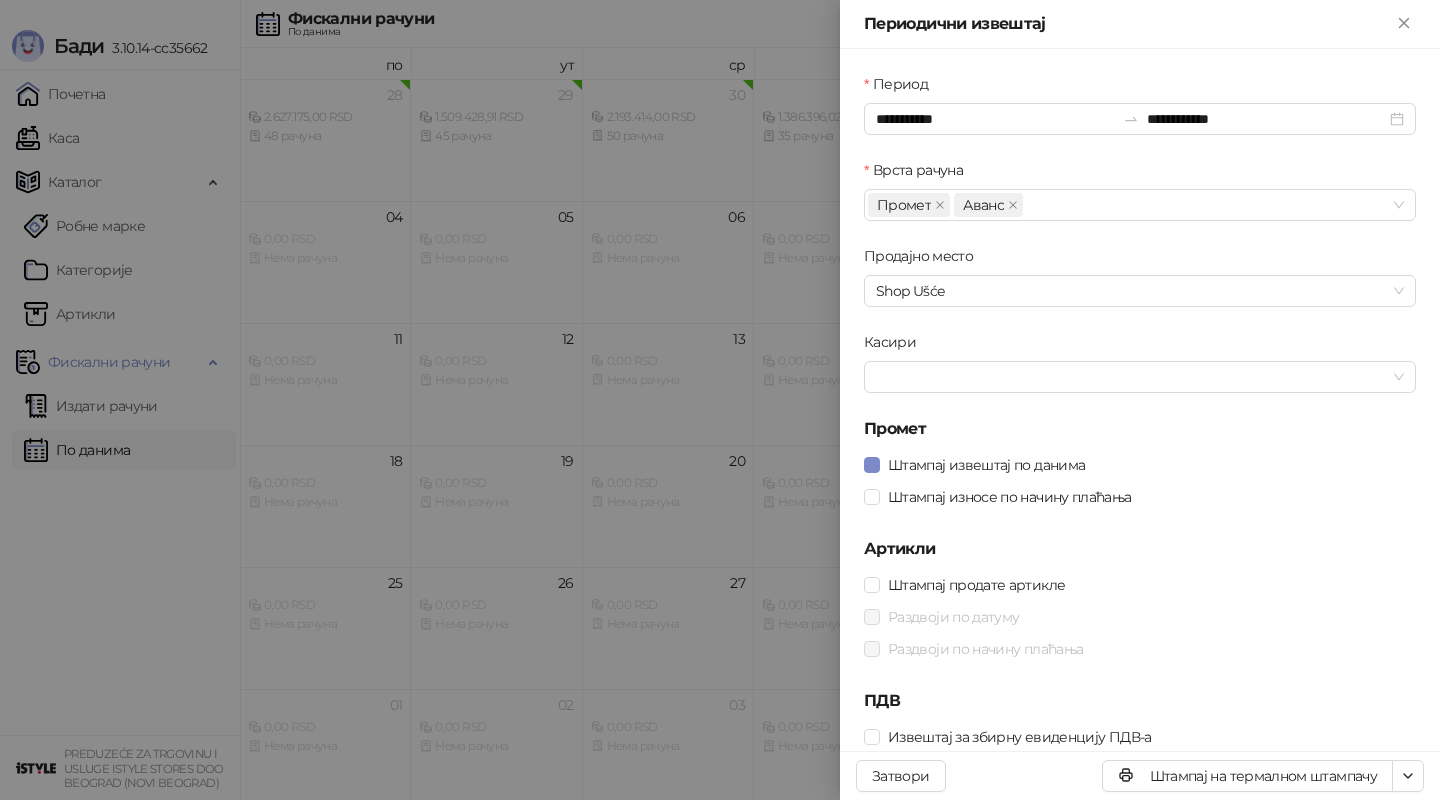 click at bounding box center [720, 400] 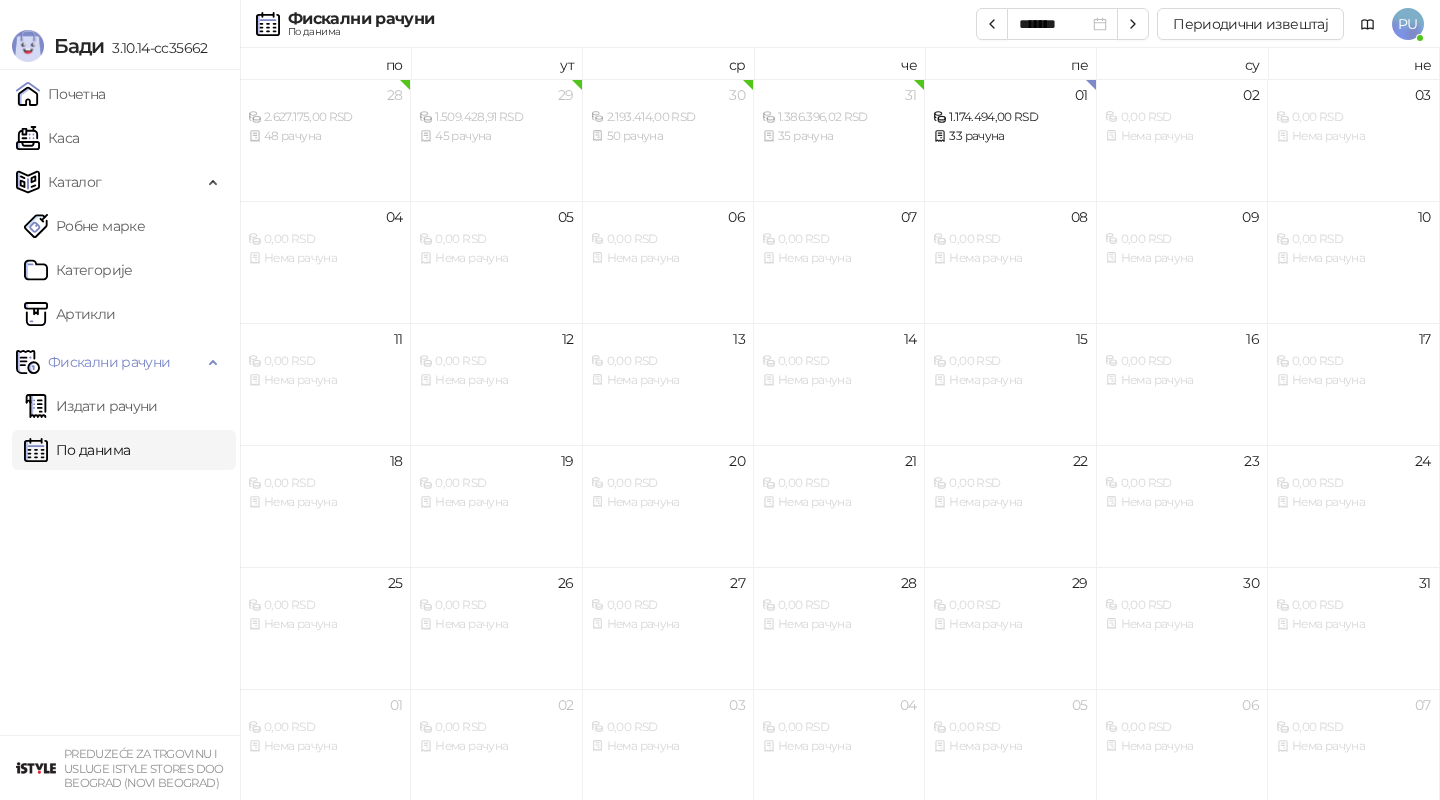 click on "По данима" at bounding box center (77, 450) 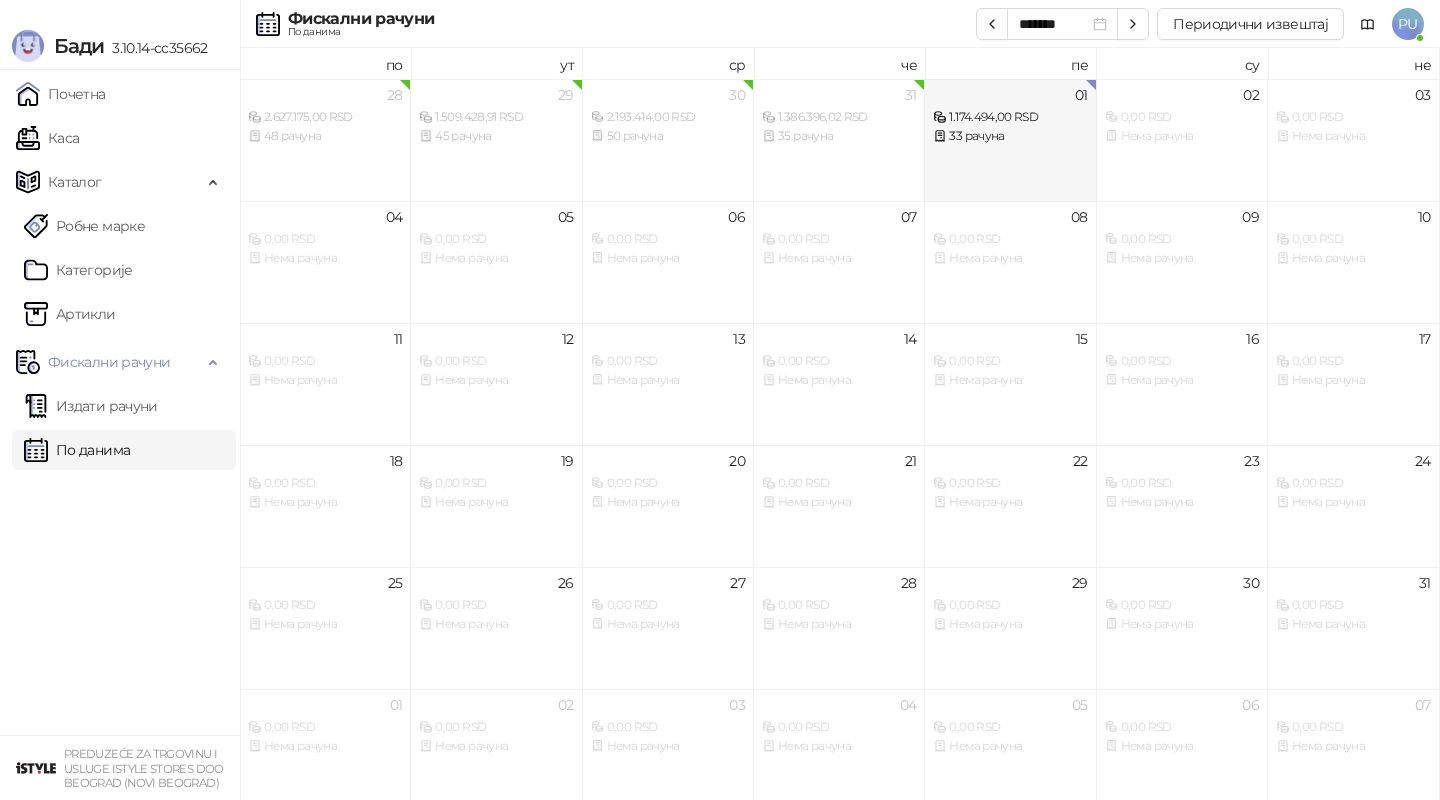 click on "33 рачуна" at bounding box center [1010, 136] 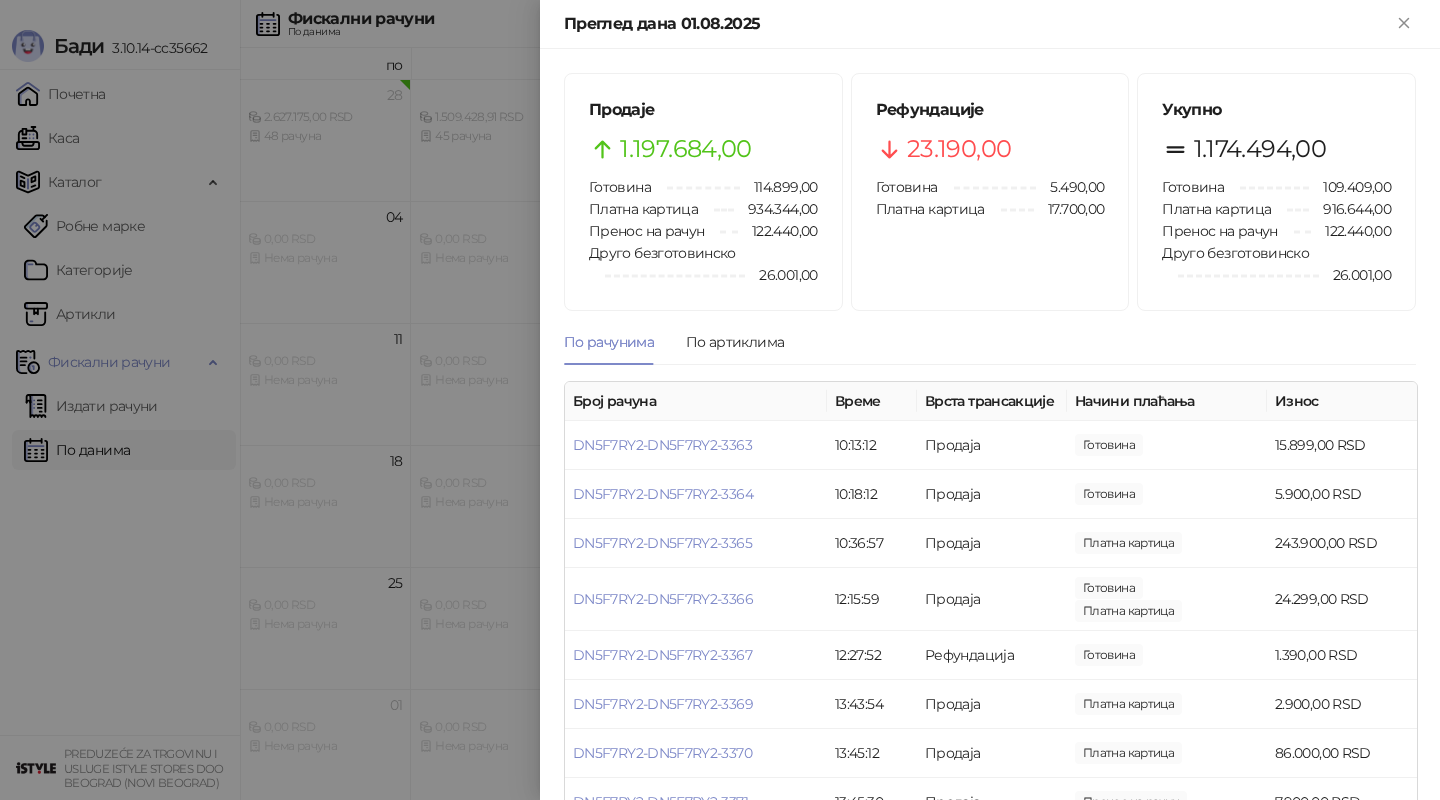 click at bounding box center (720, 400) 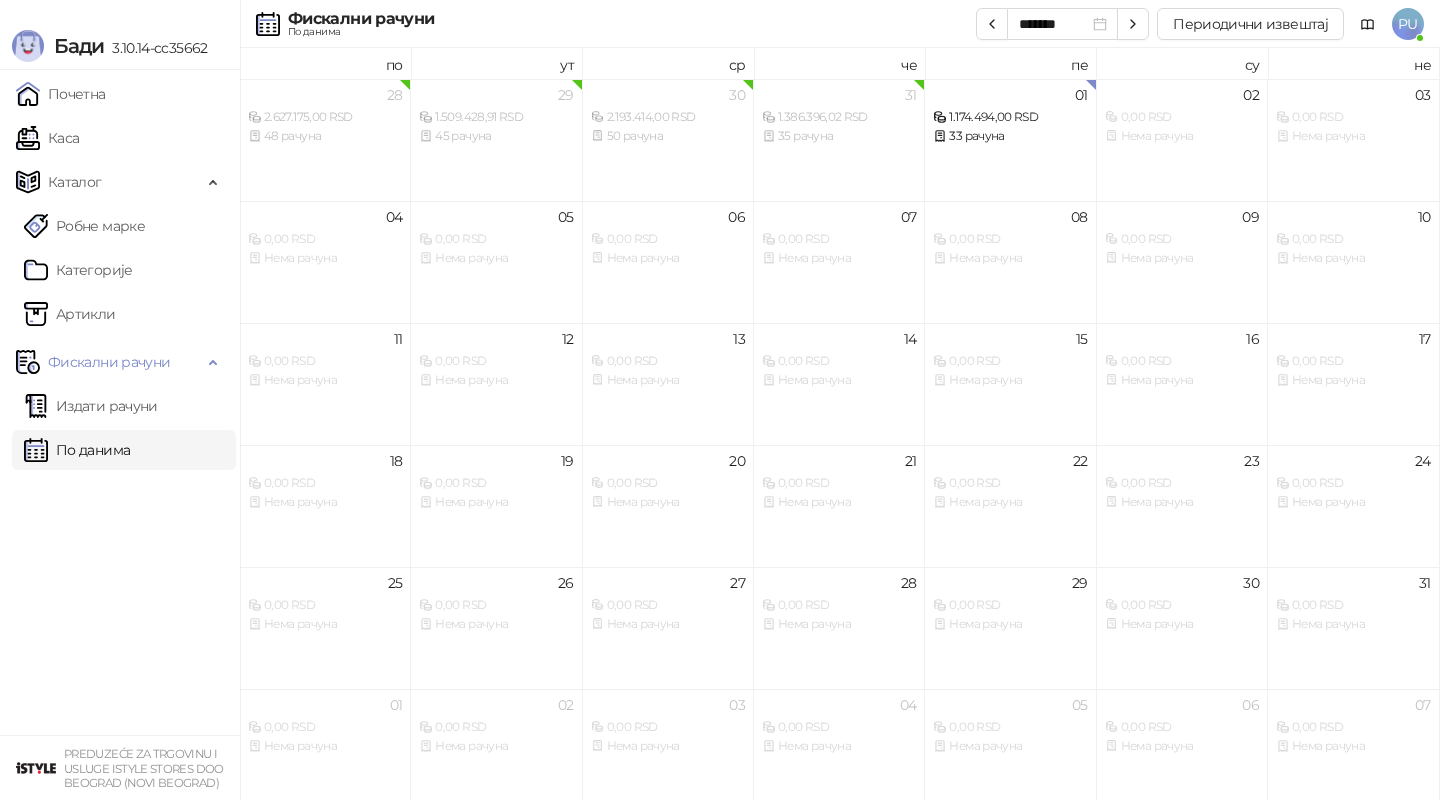 click on "Издати рачуни По данима" at bounding box center [120, 428] 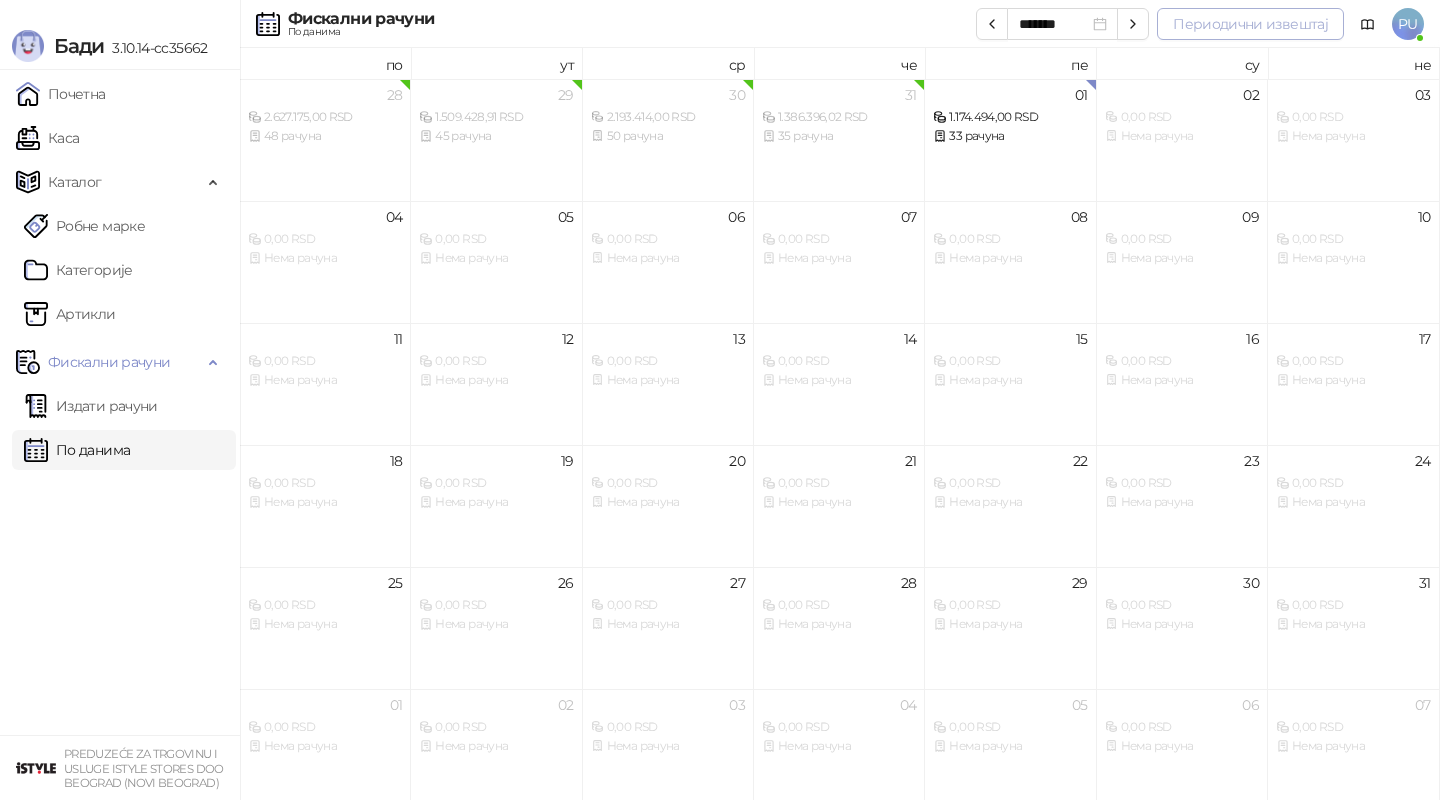 click on "Периодични извештај" at bounding box center [1250, 24] 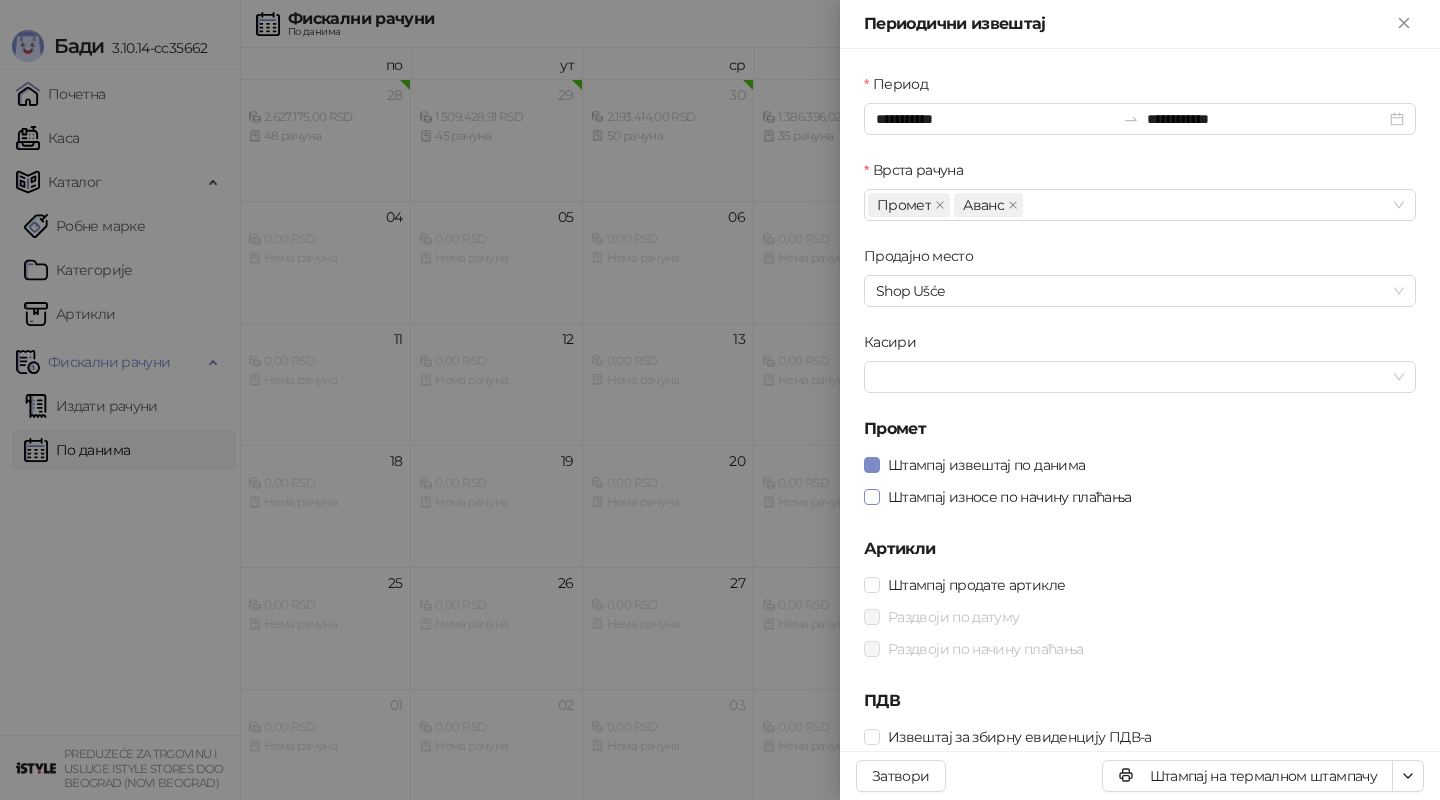 click on "Штампај износе по начину плаћања" at bounding box center [1010, 497] 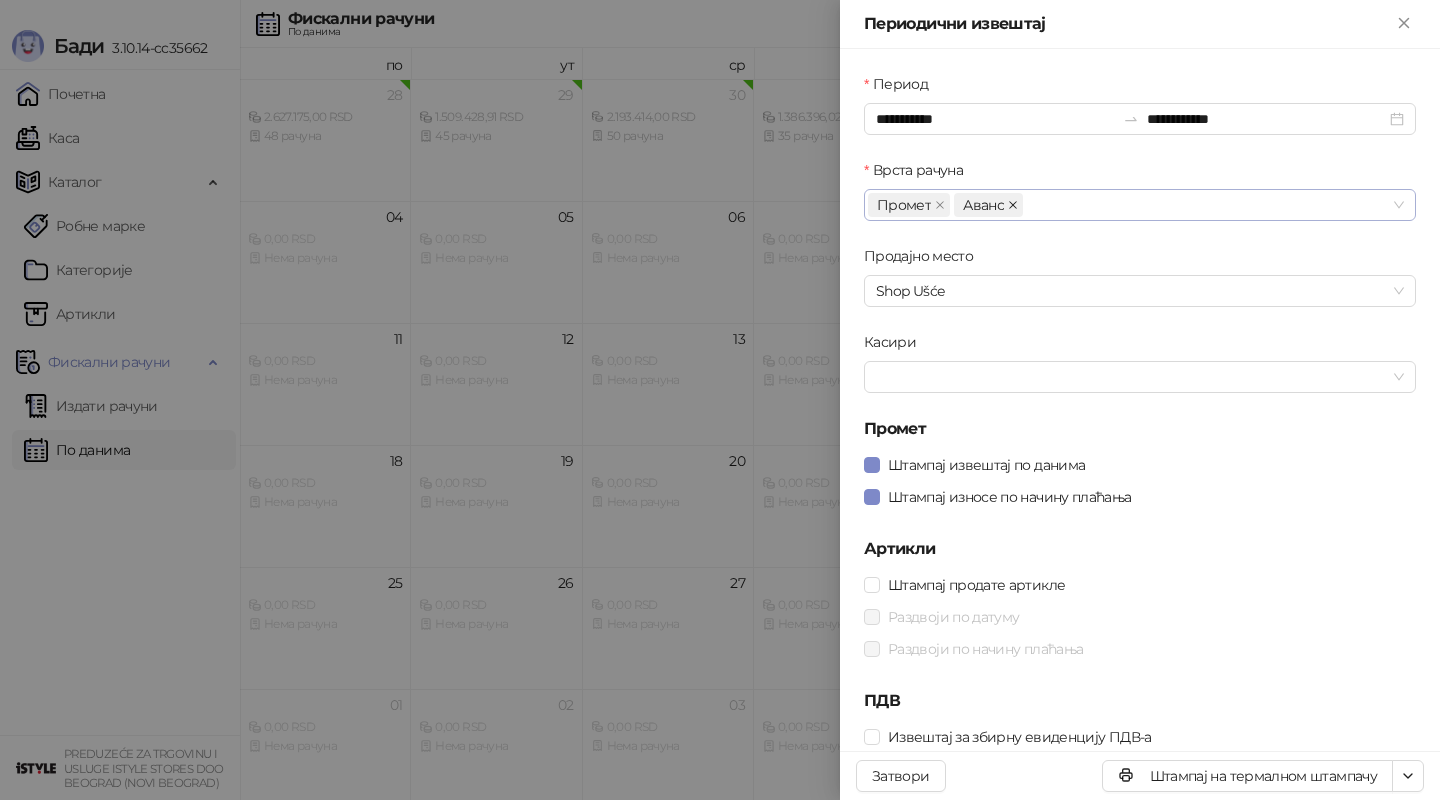click 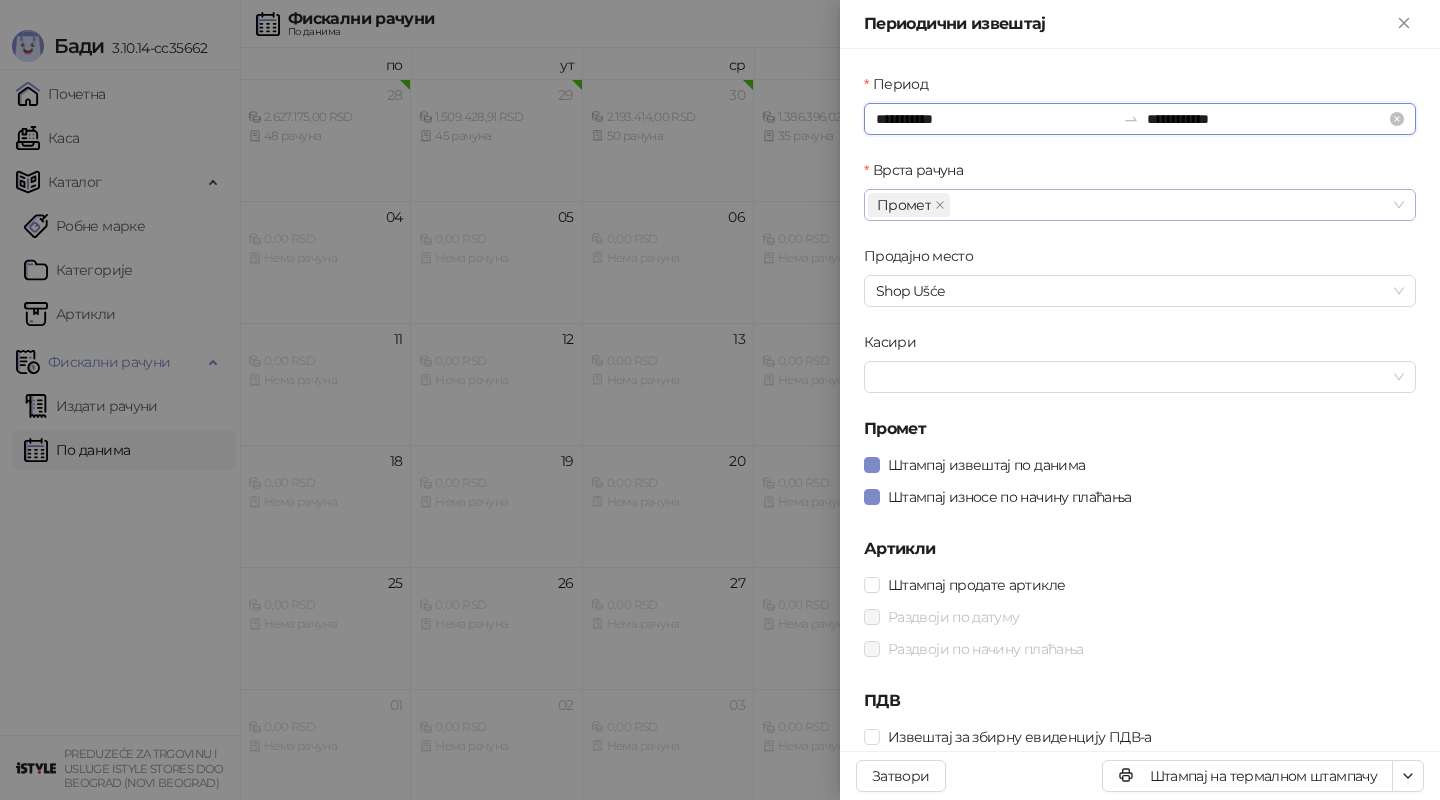 click on "**********" at bounding box center (995, 119) 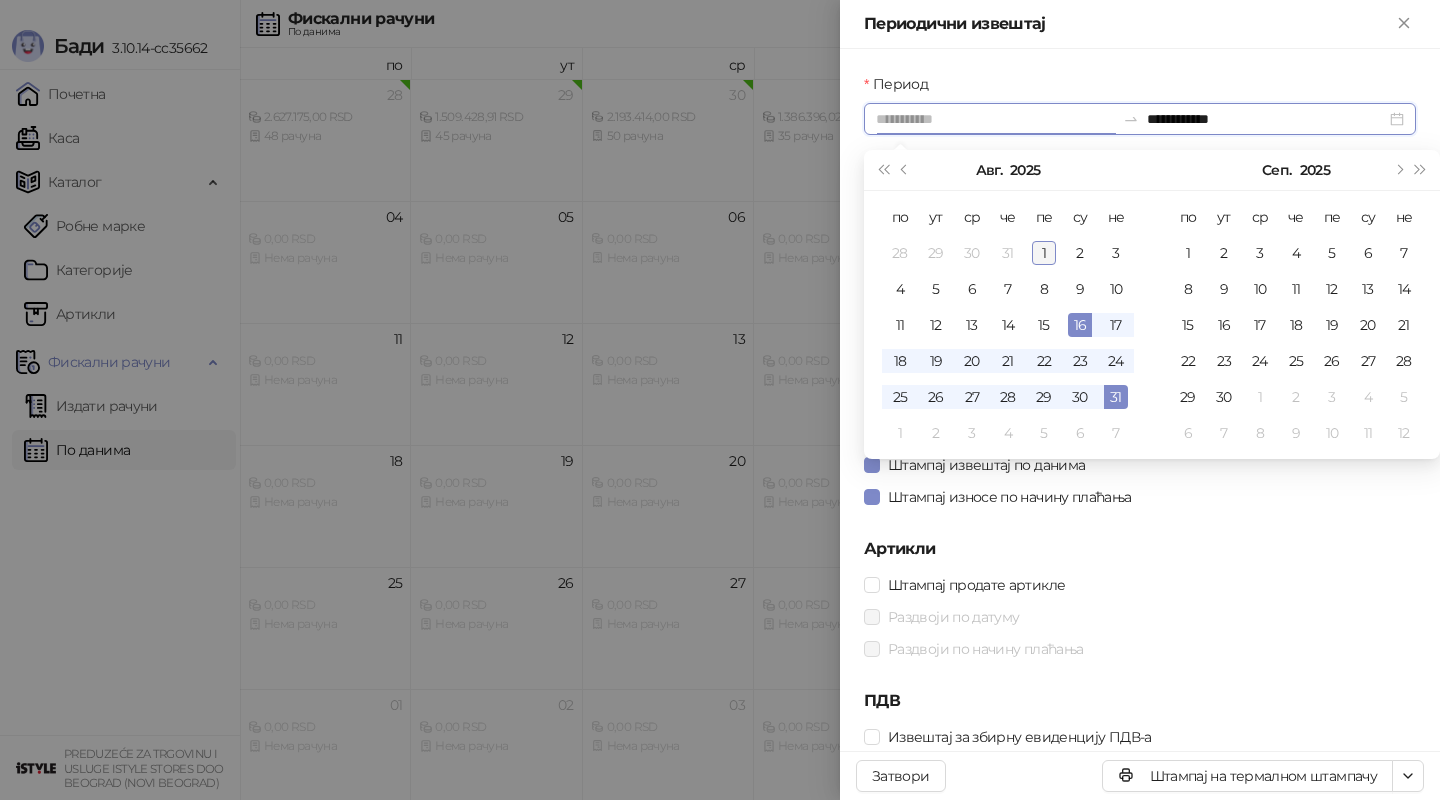 type on "**********" 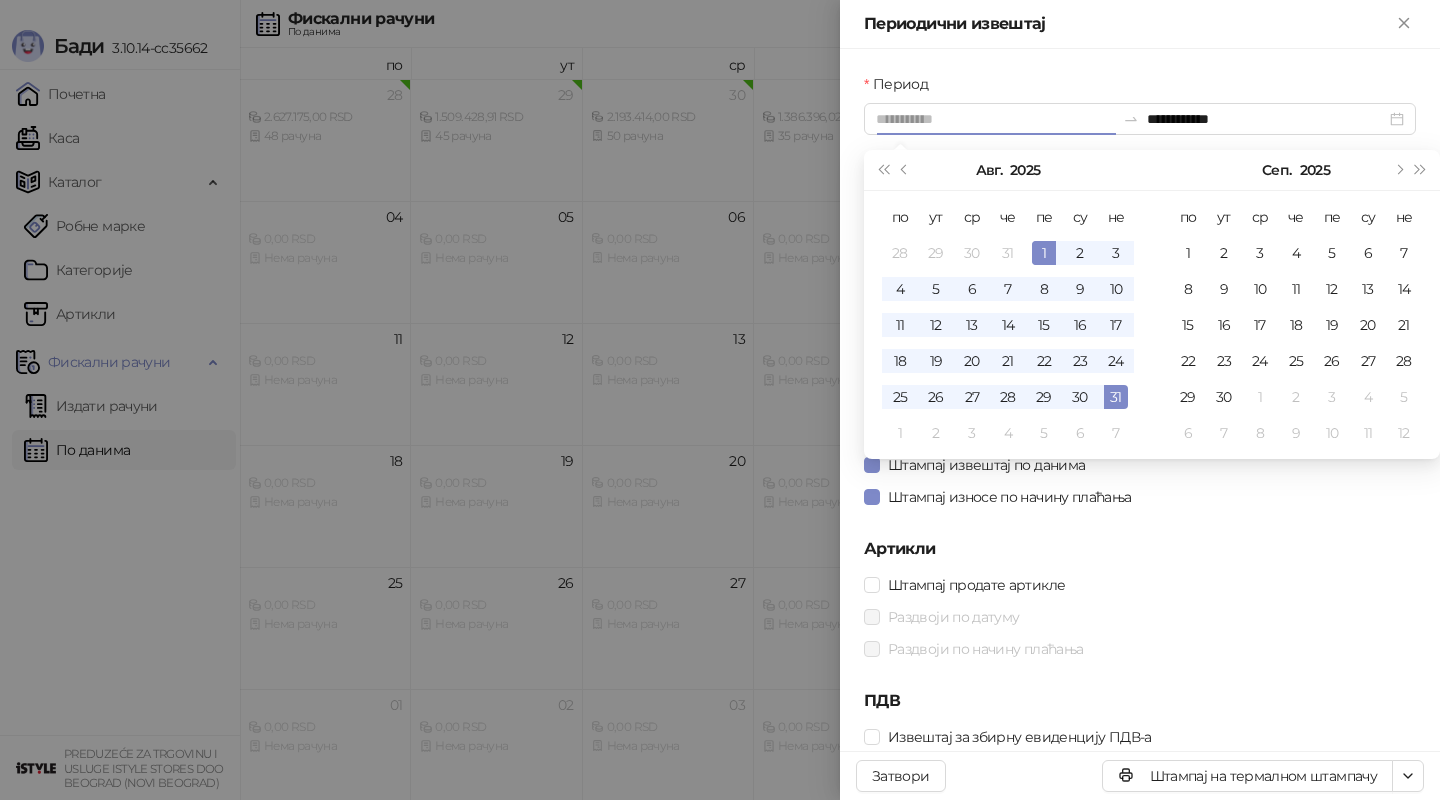 click on "1" at bounding box center [1044, 253] 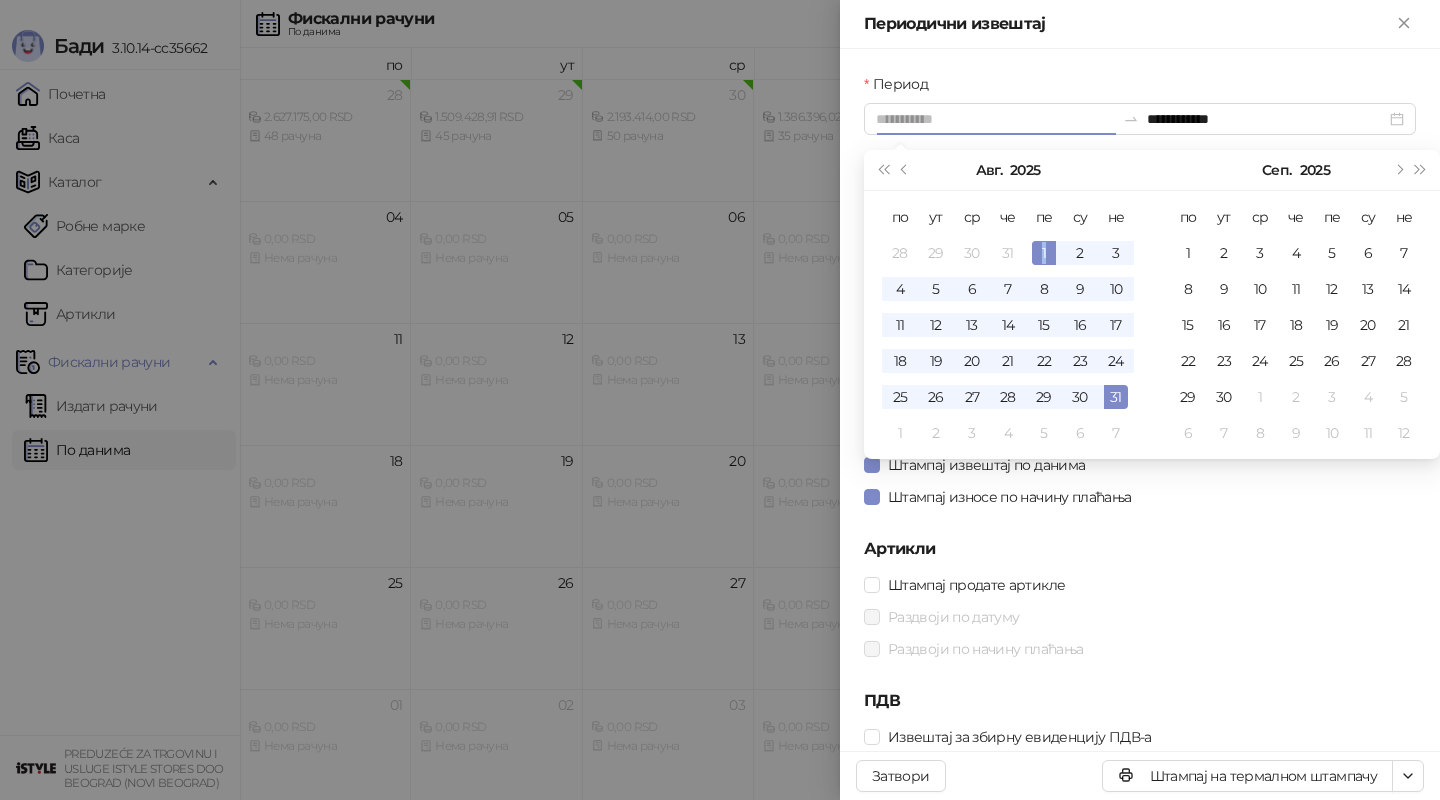 click on "1" at bounding box center (1044, 253) 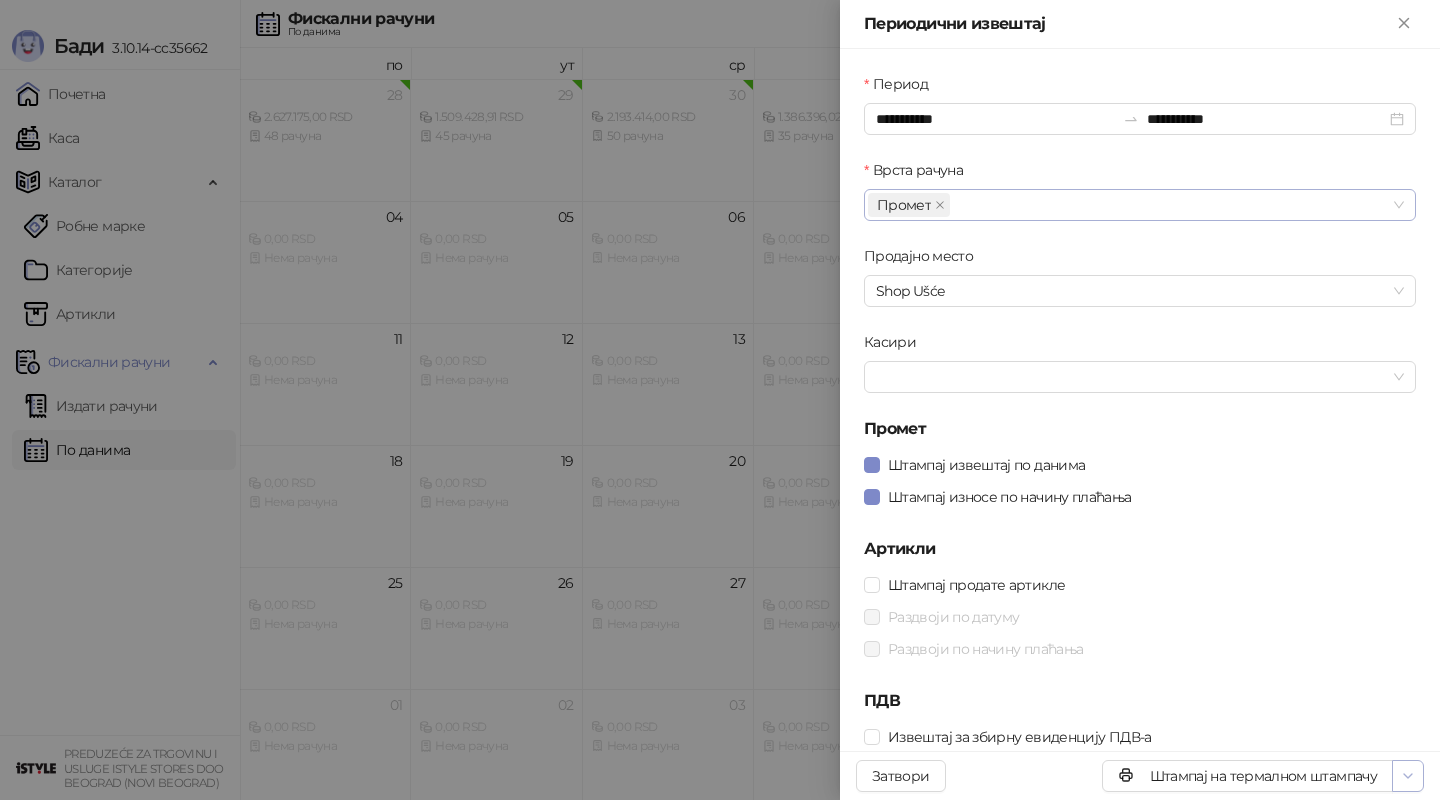 click at bounding box center (1408, 776) 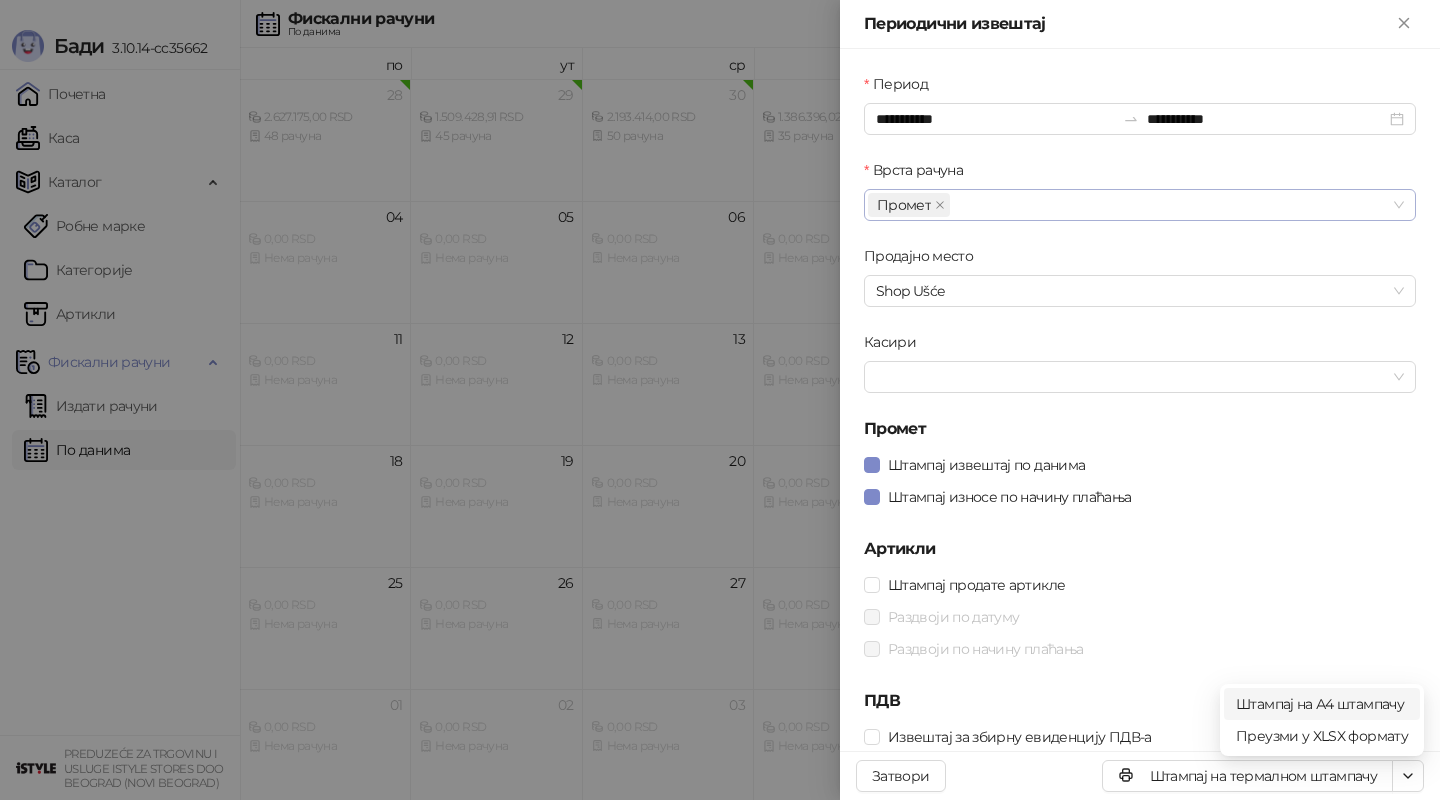 click on "Штампај на А4 штампачу" at bounding box center [1322, 704] 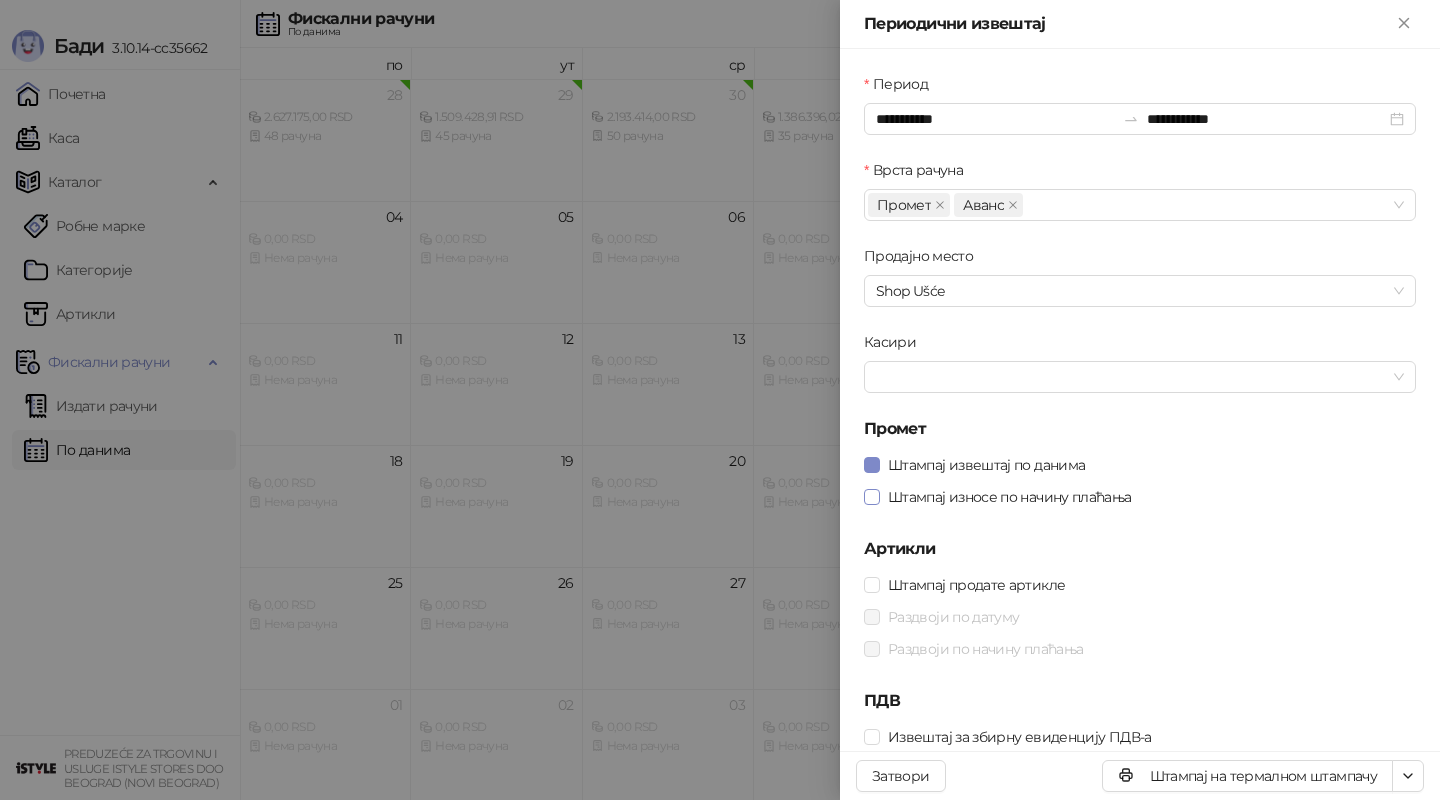 click on "Штампај износе по начину плаћања" at bounding box center [1010, 497] 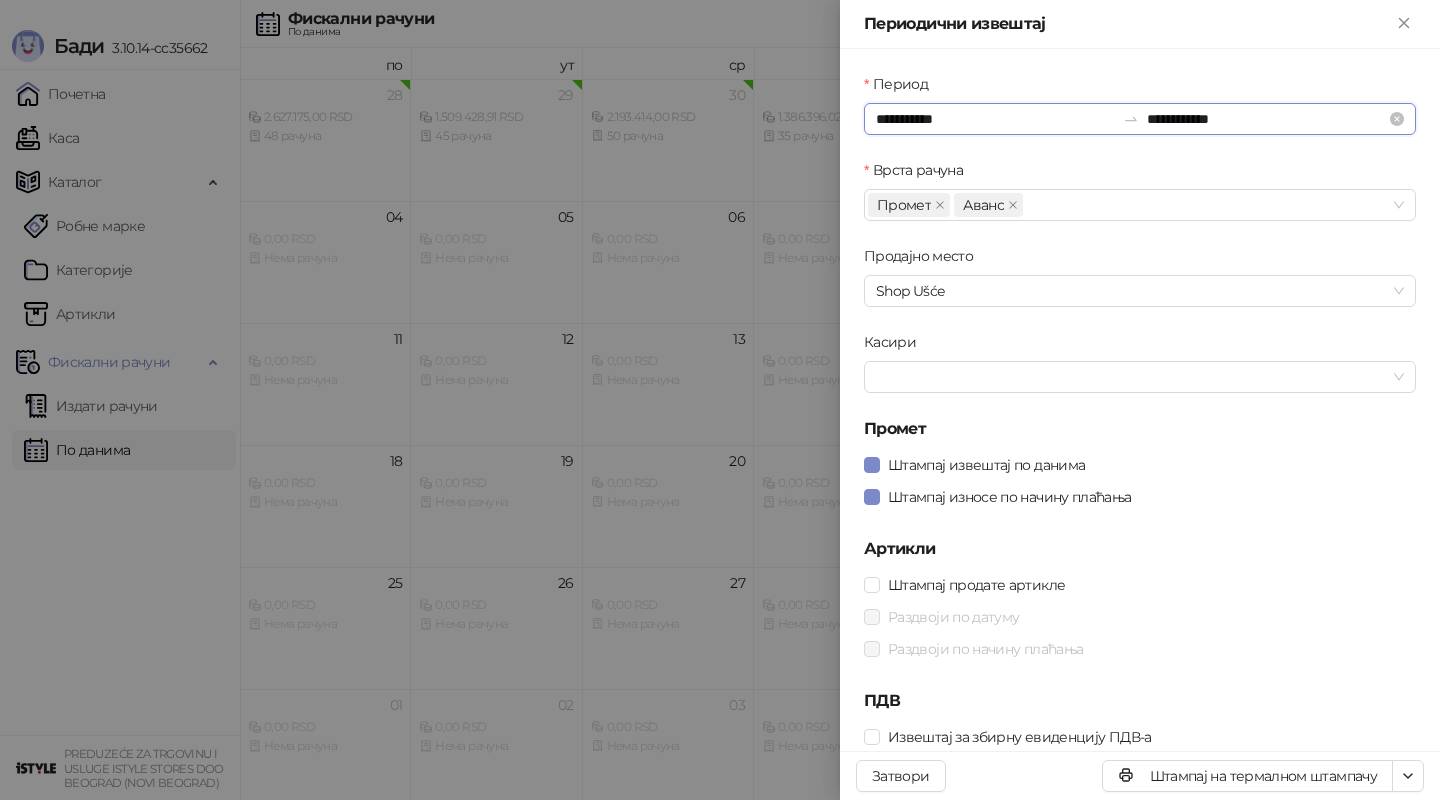 click on "**********" at bounding box center (995, 119) 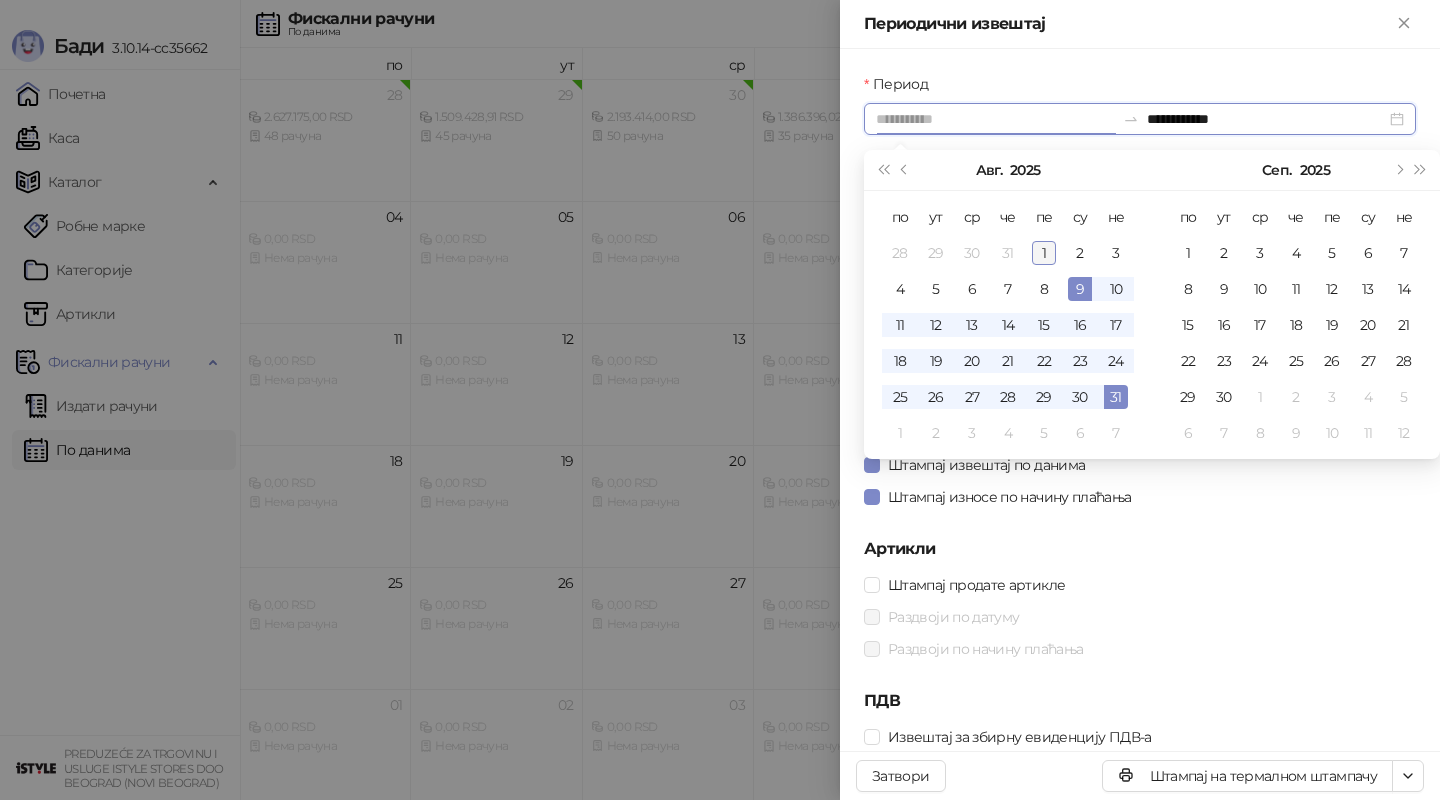 type on "**********" 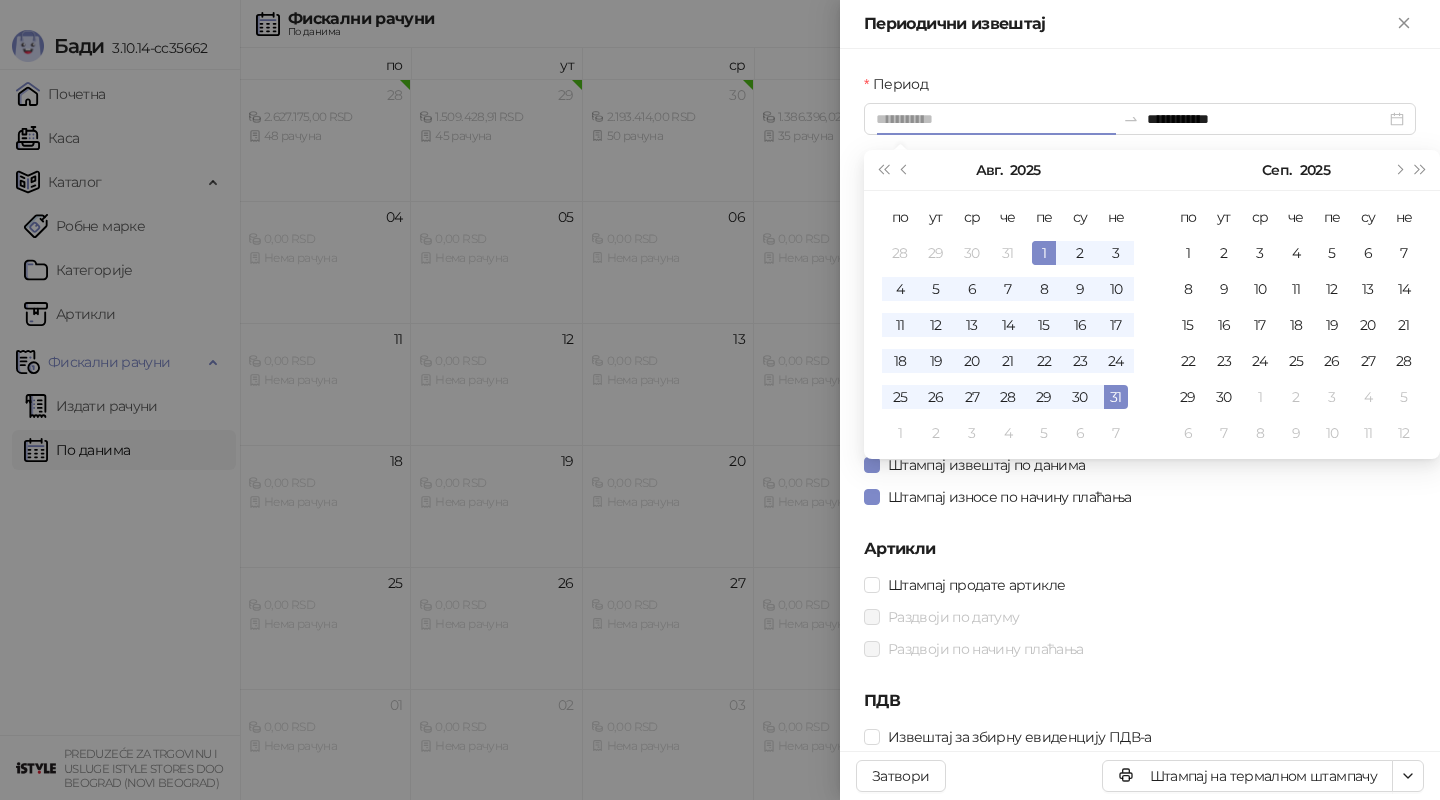 click on "1" at bounding box center (1044, 253) 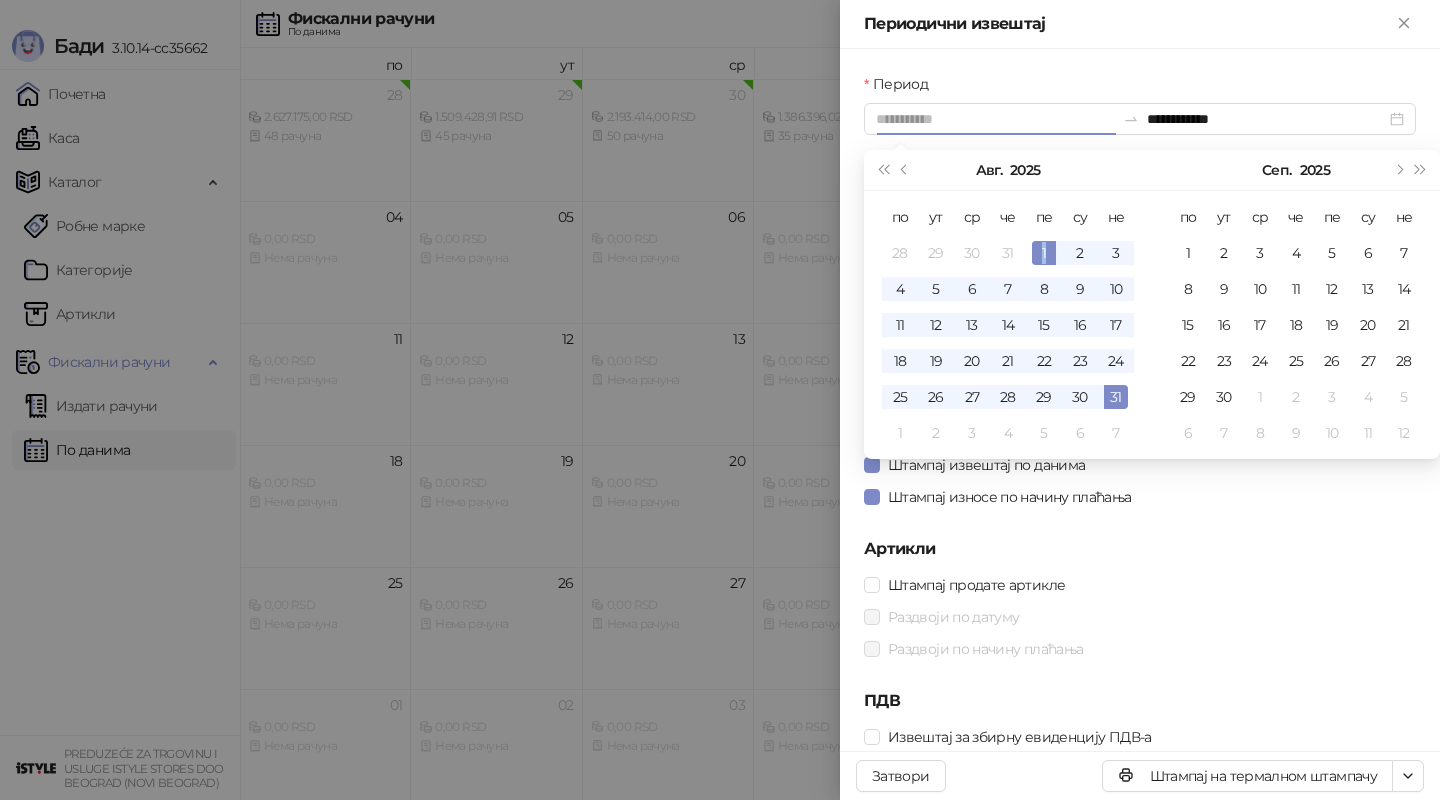 click on "1" at bounding box center [1044, 253] 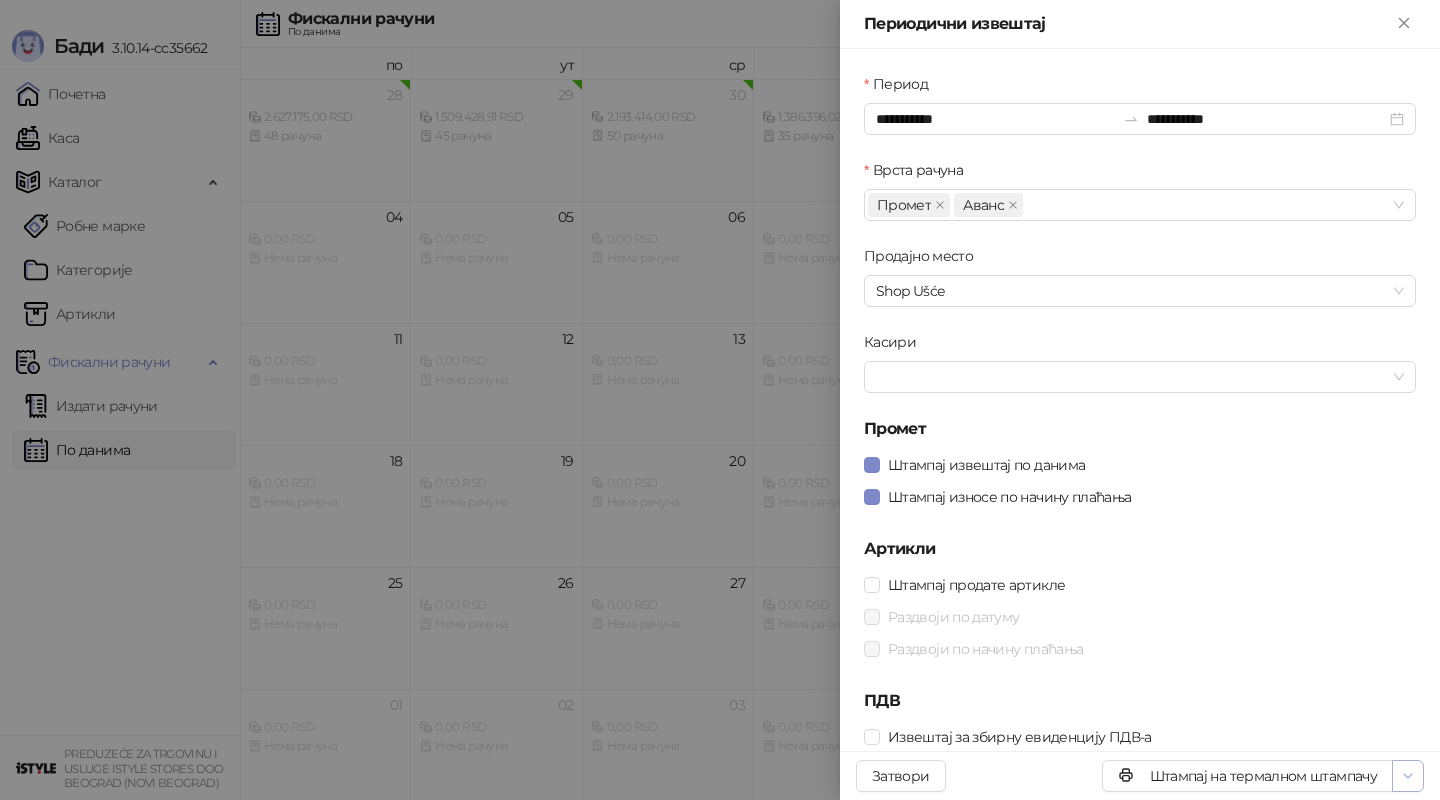 click at bounding box center [1408, 776] 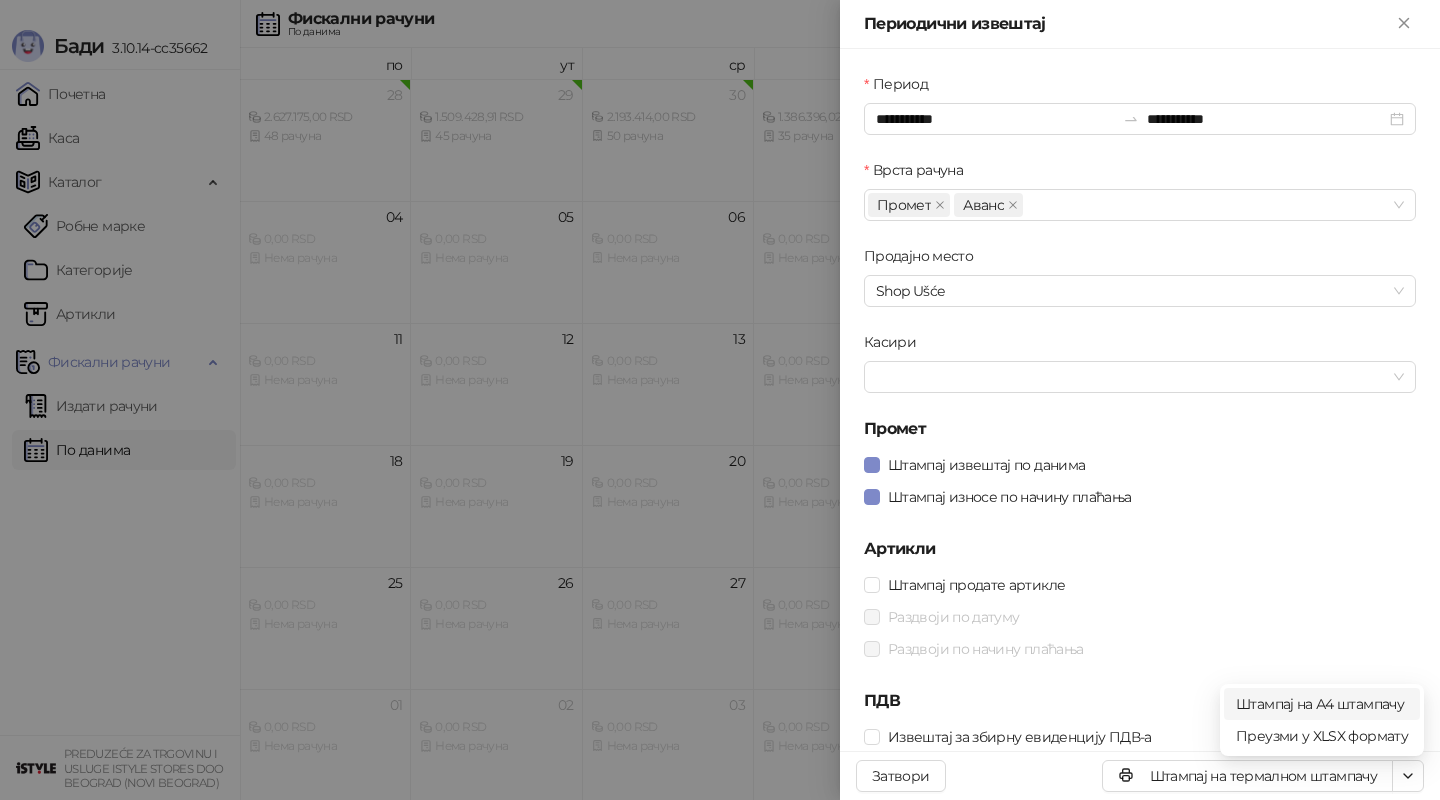 click on "Штампај на А4 штампачу" at bounding box center [1322, 704] 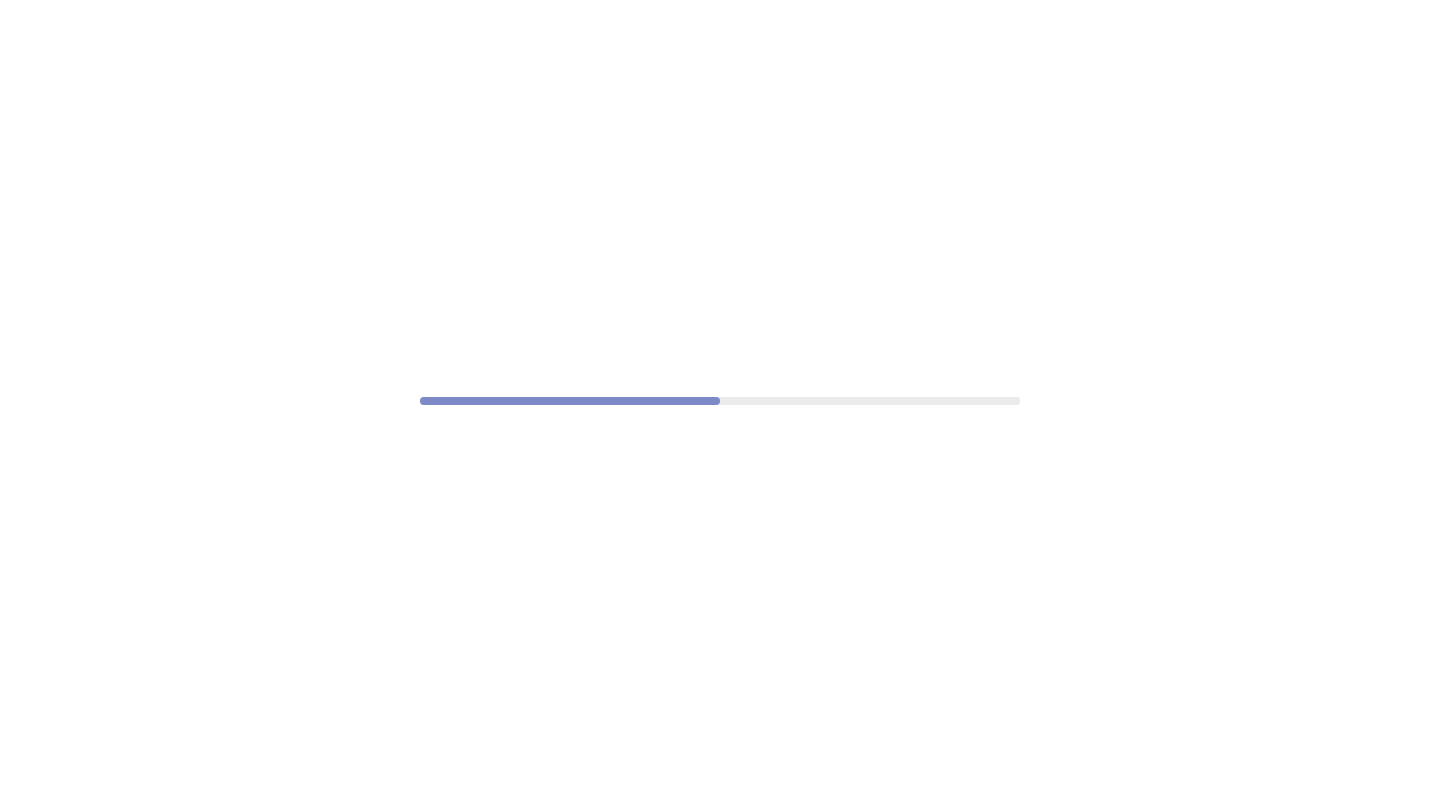 scroll, scrollTop: 0, scrollLeft: 0, axis: both 